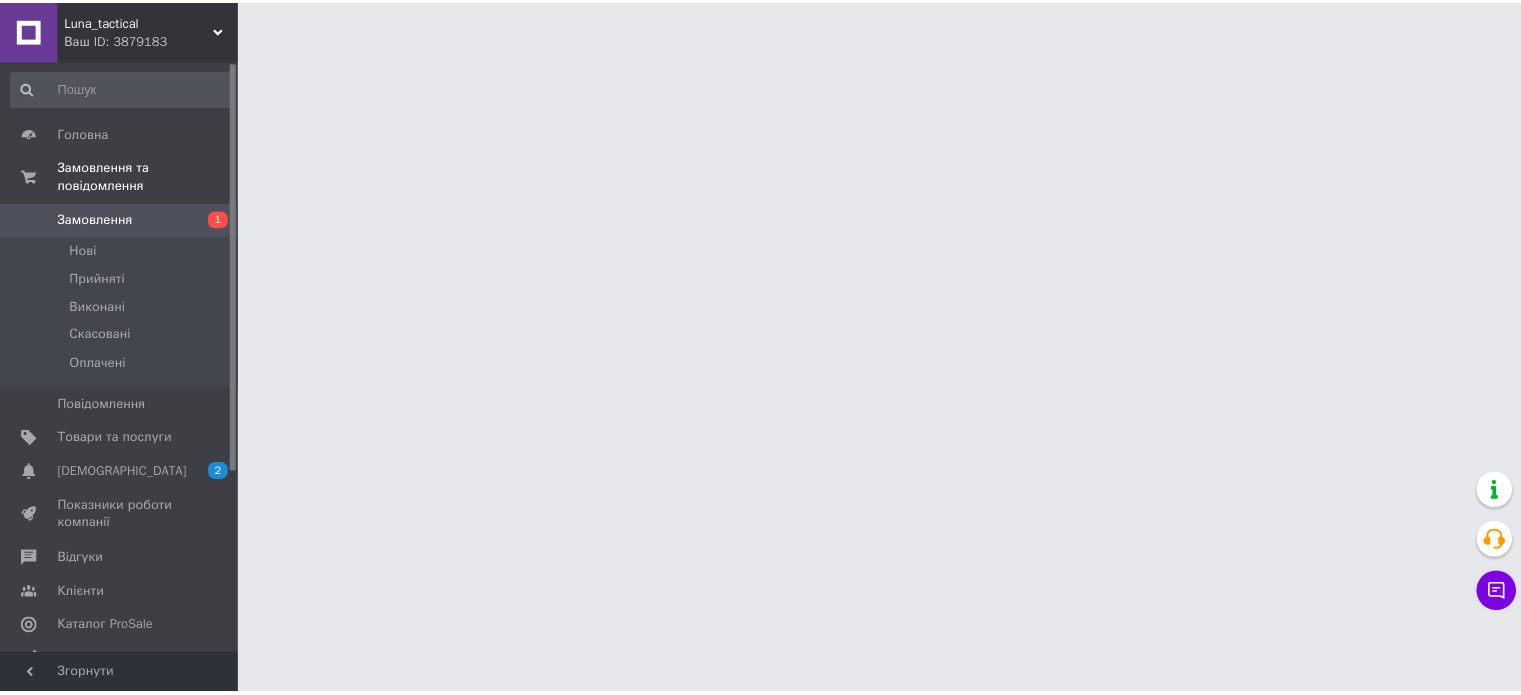scroll, scrollTop: 0, scrollLeft: 0, axis: both 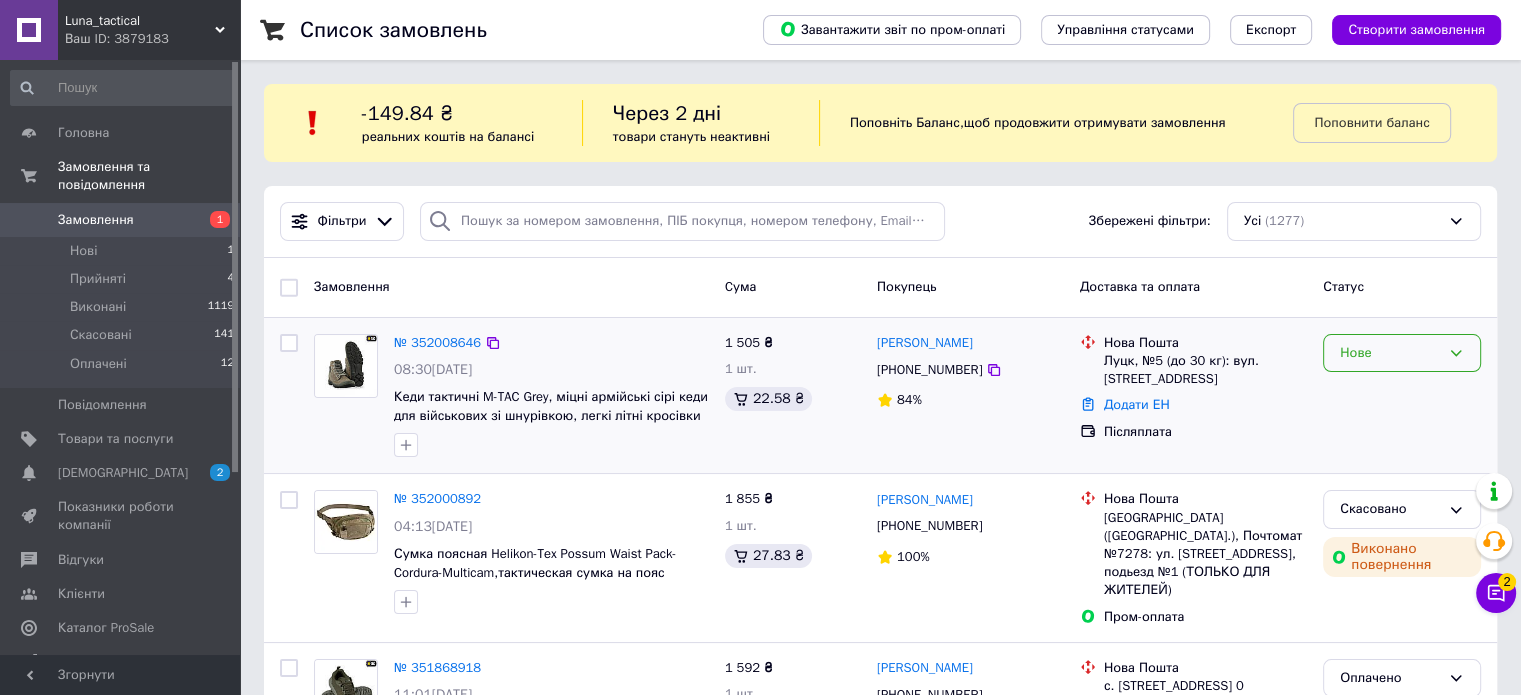 click on "Нове" at bounding box center (1390, 353) 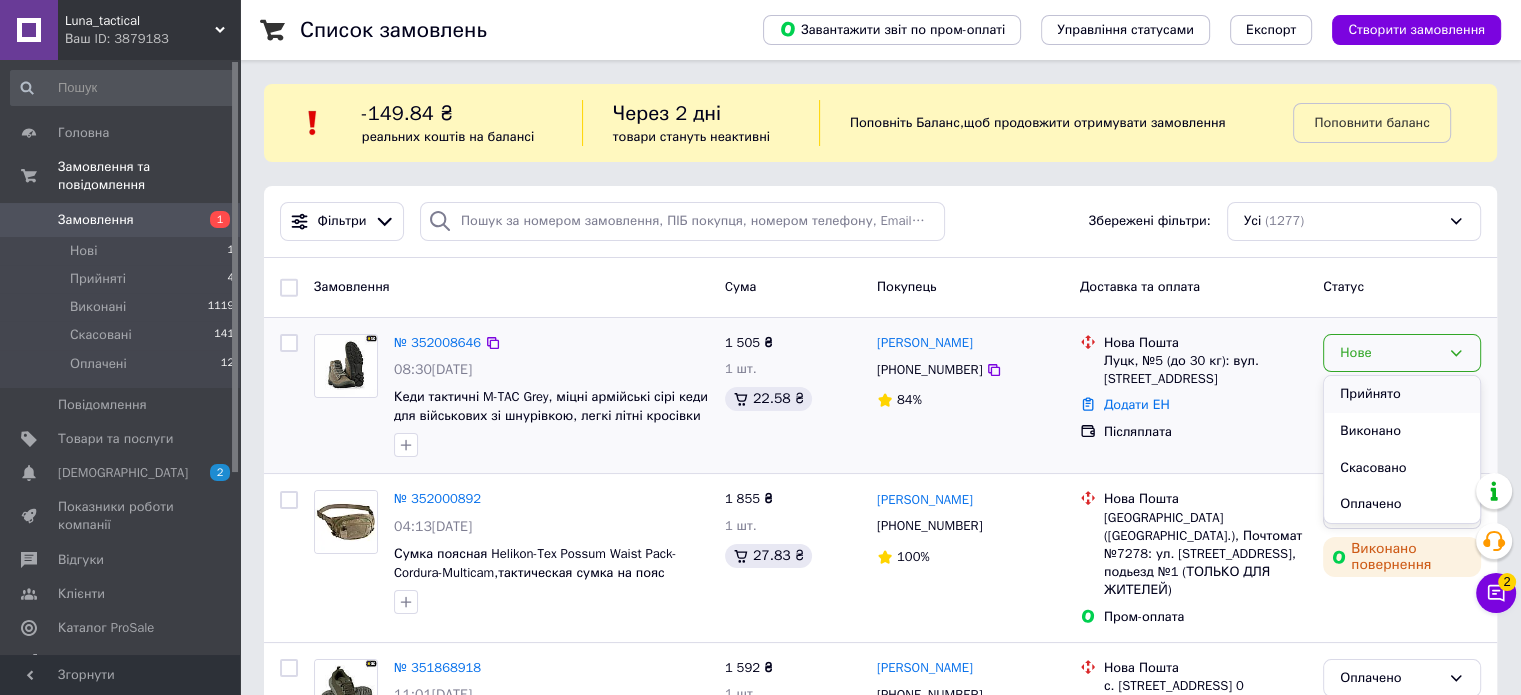 click on "Прийнято" at bounding box center (1402, 394) 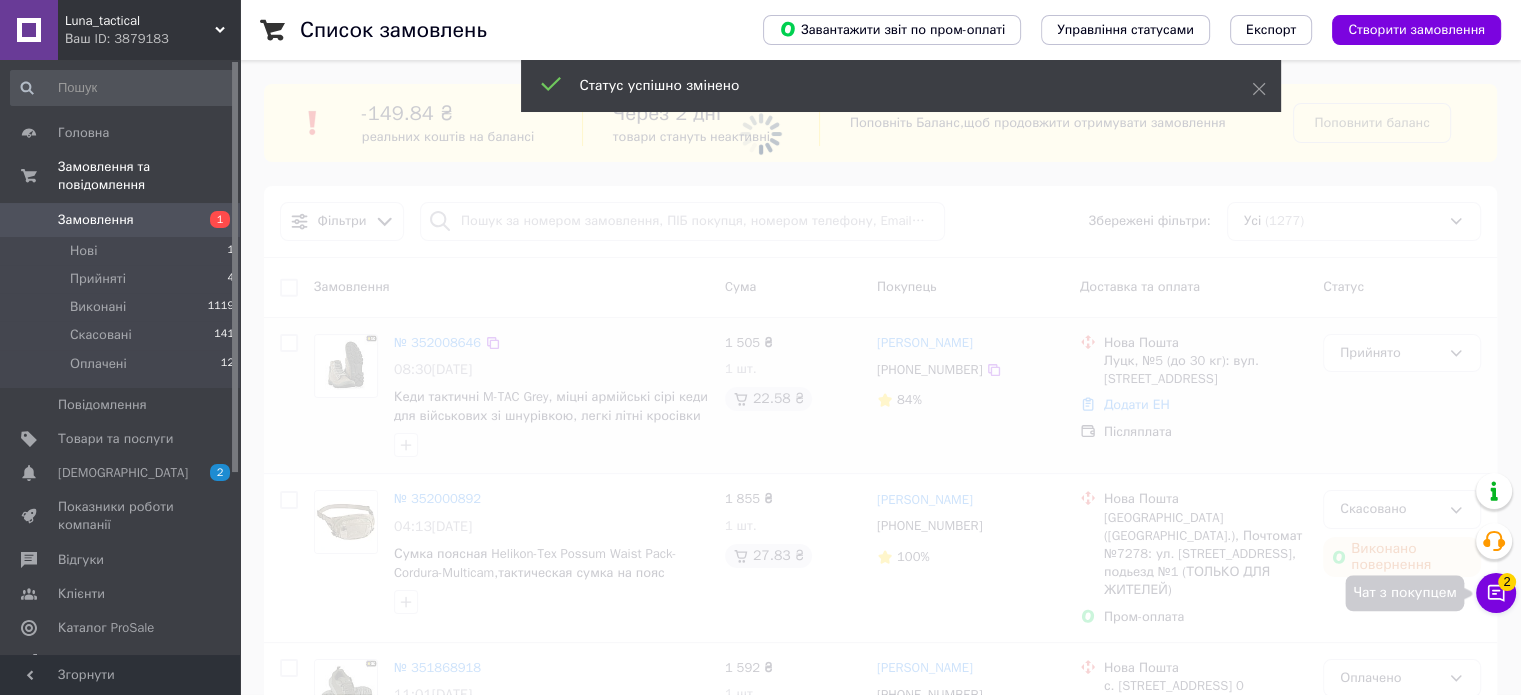 click 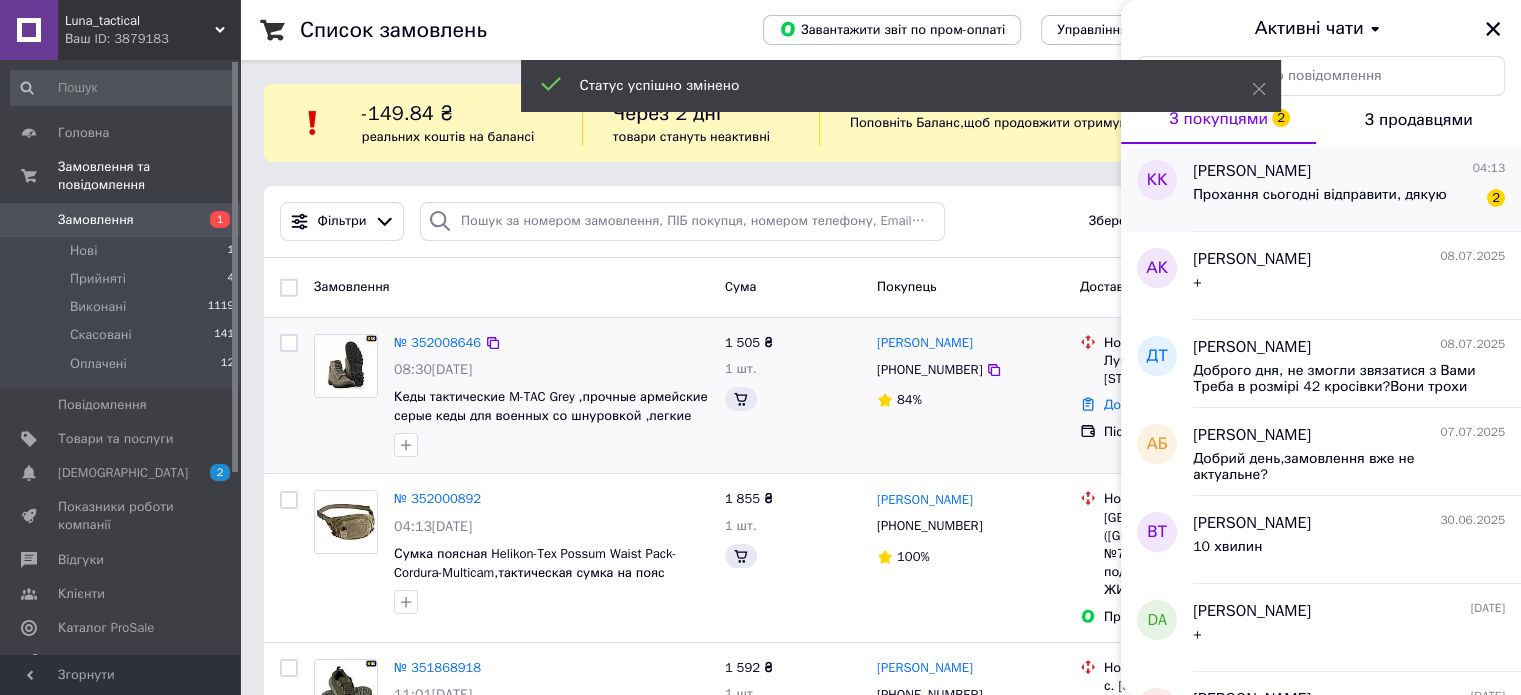 click on "Прохання сьогодні відправити, дякую" at bounding box center (1320, 195) 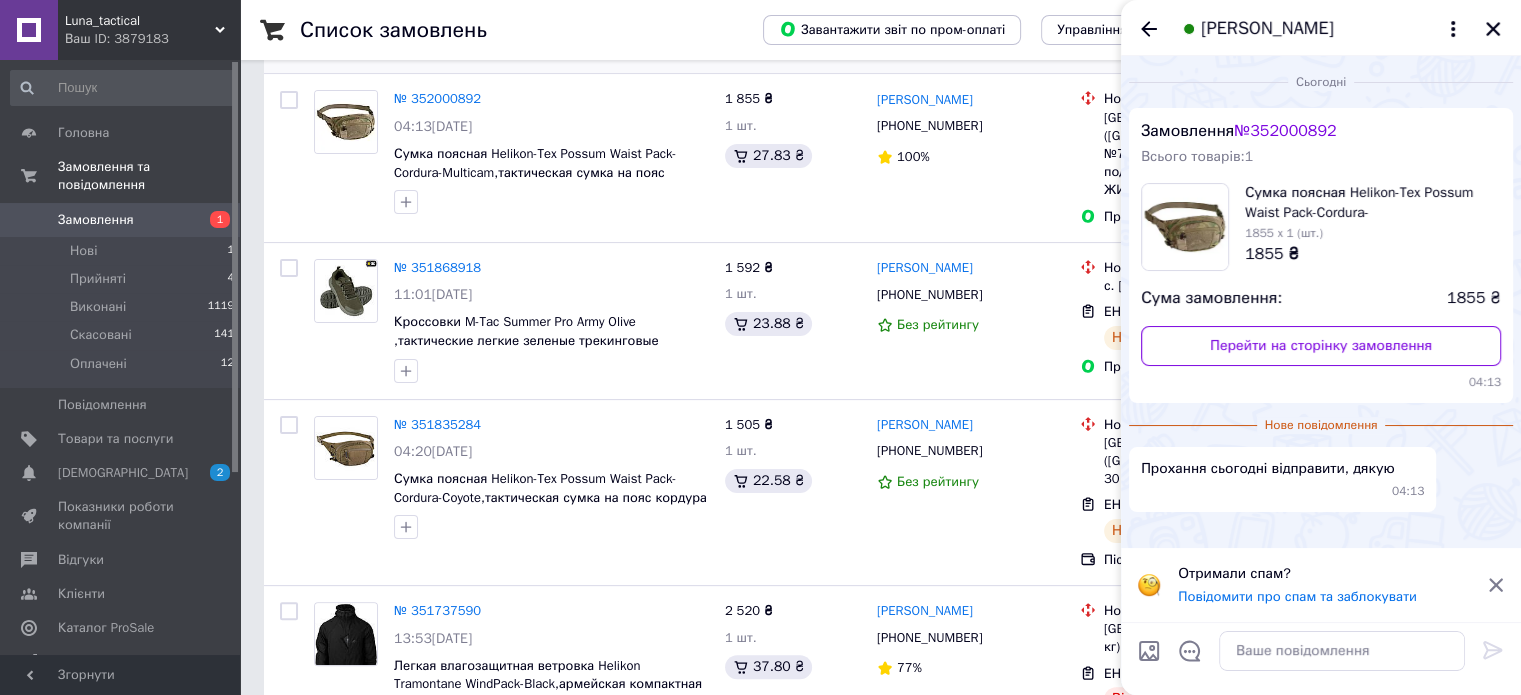 scroll, scrollTop: 0, scrollLeft: 0, axis: both 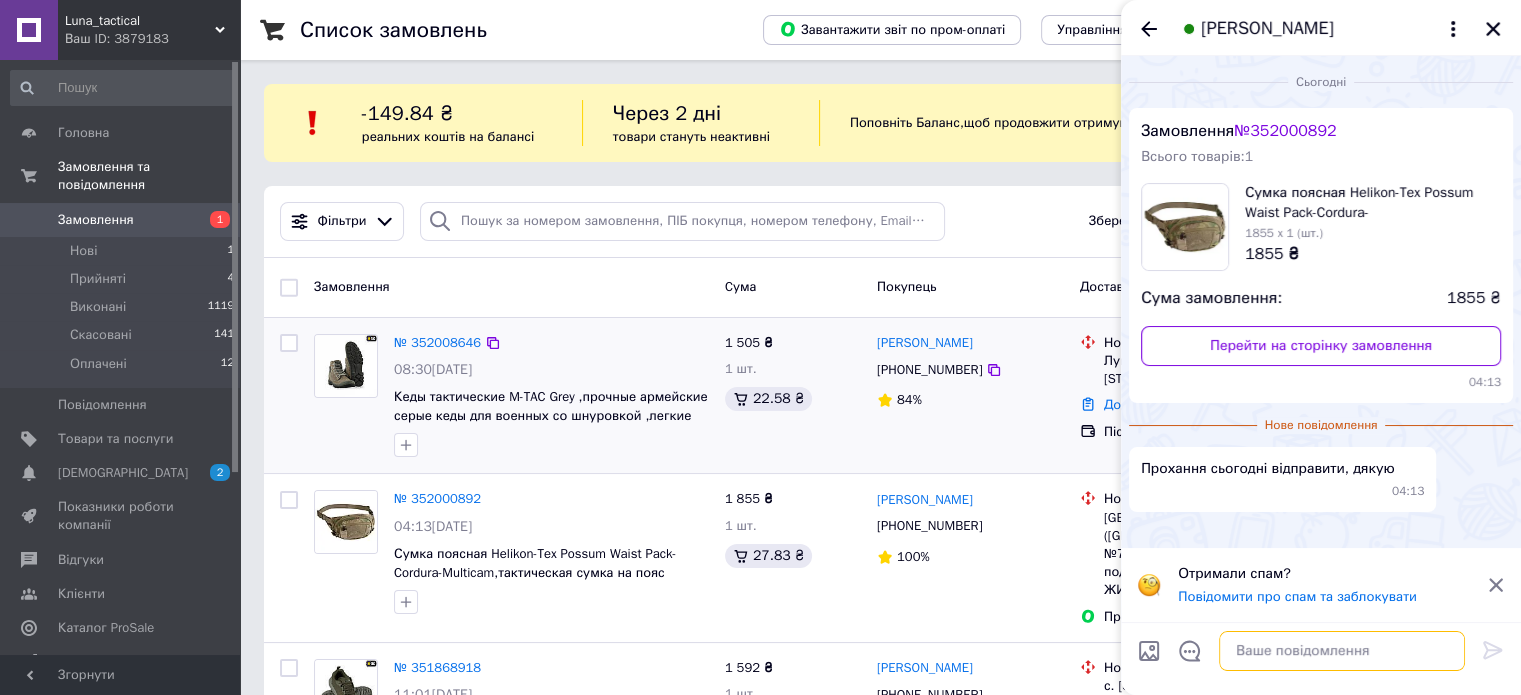 click at bounding box center (1342, 651) 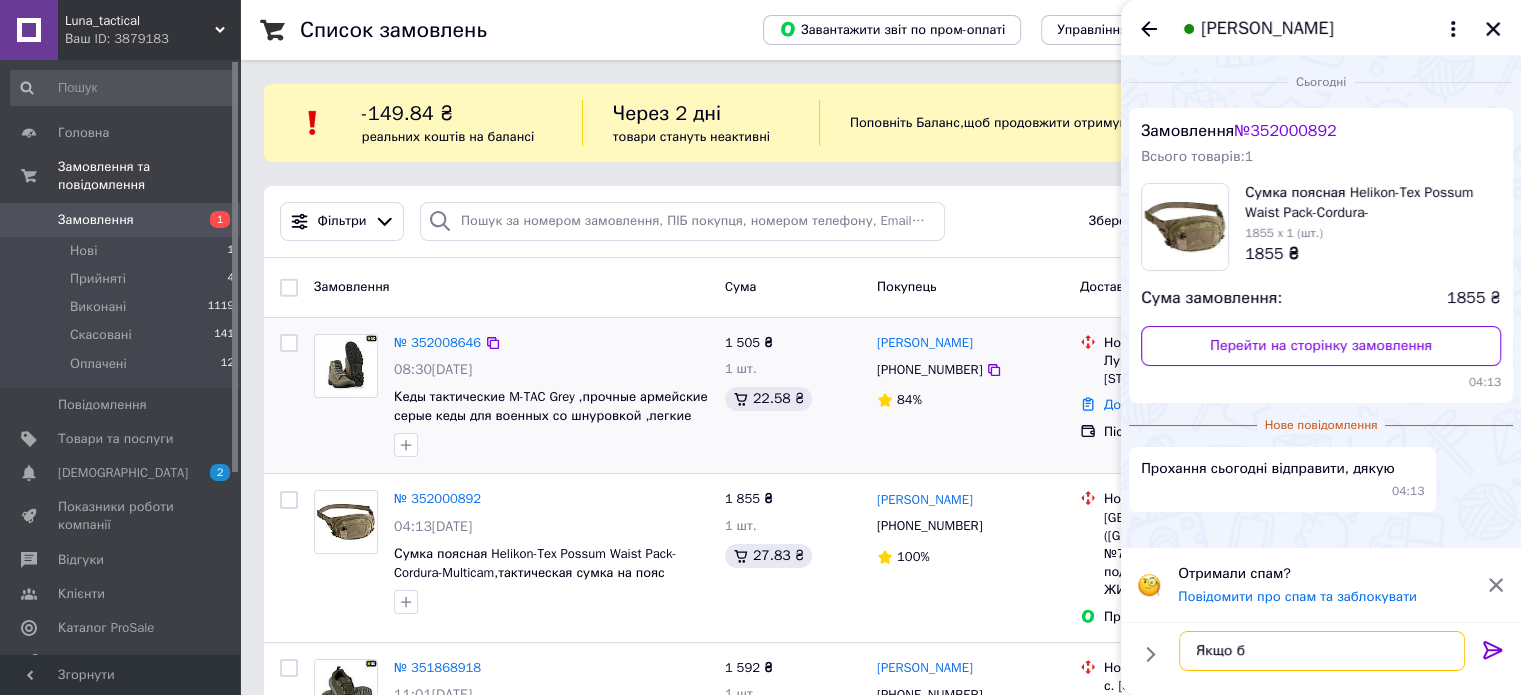 type on "Якщо б" 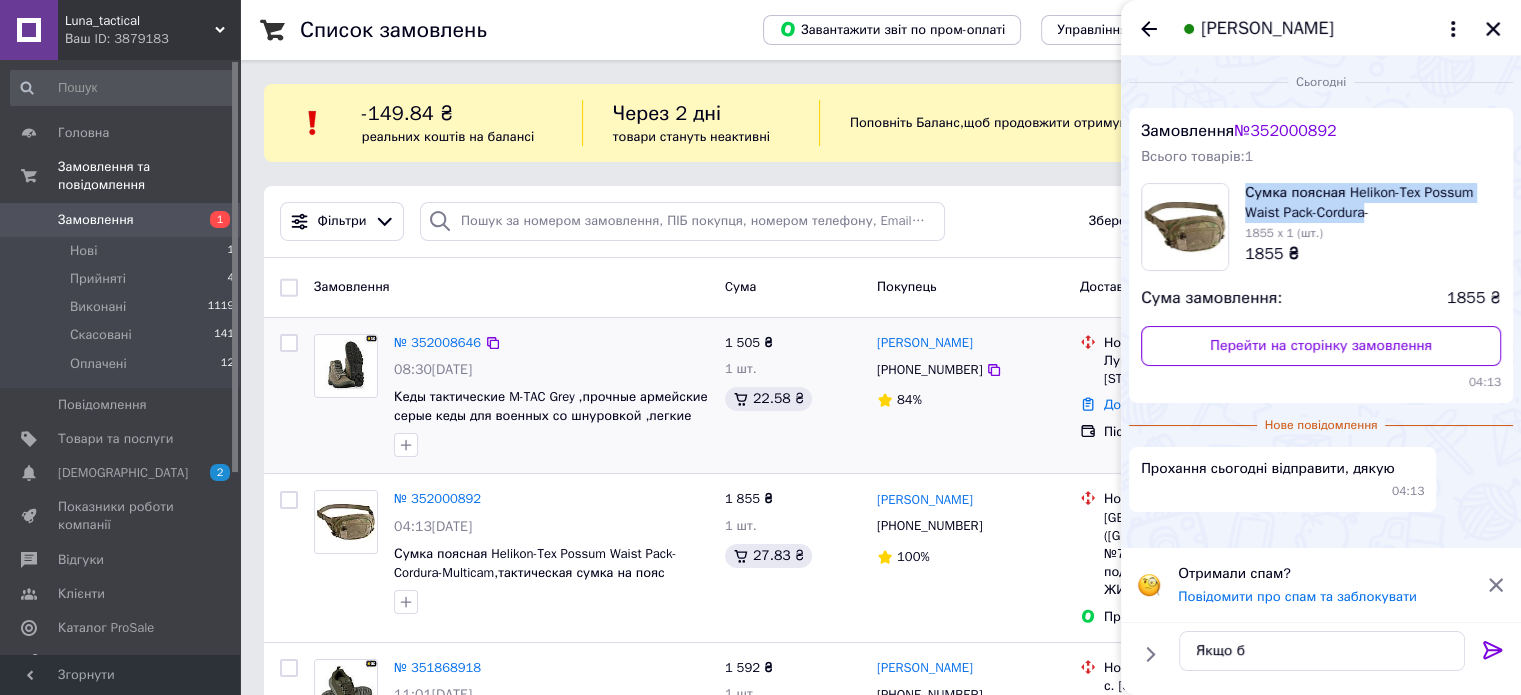 drag, startPoint x: 1245, startPoint y: 196, endPoint x: 1362, endPoint y: 220, distance: 119.43617 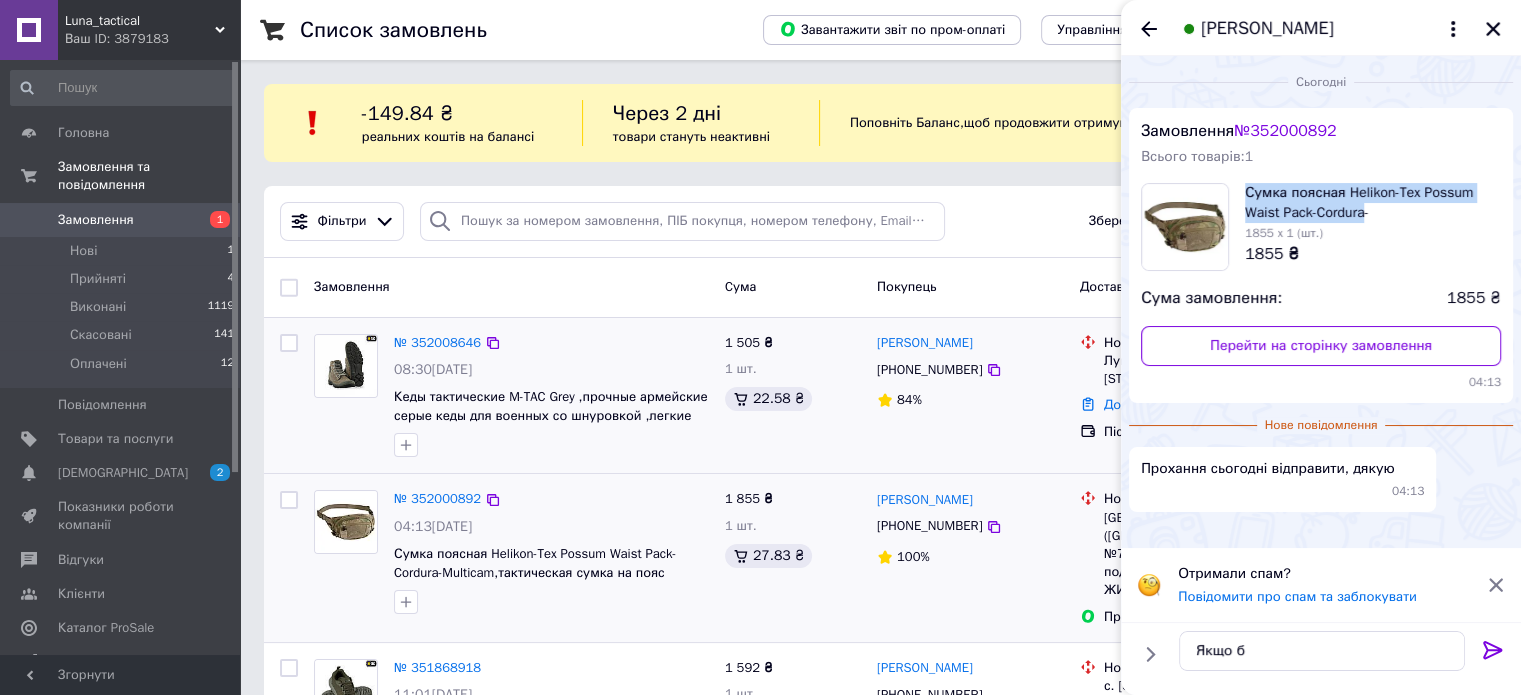 copy on "Сумка поясная Helikon-Tex Possum Waist Pack-[GEOGRAPHIC_DATA]" 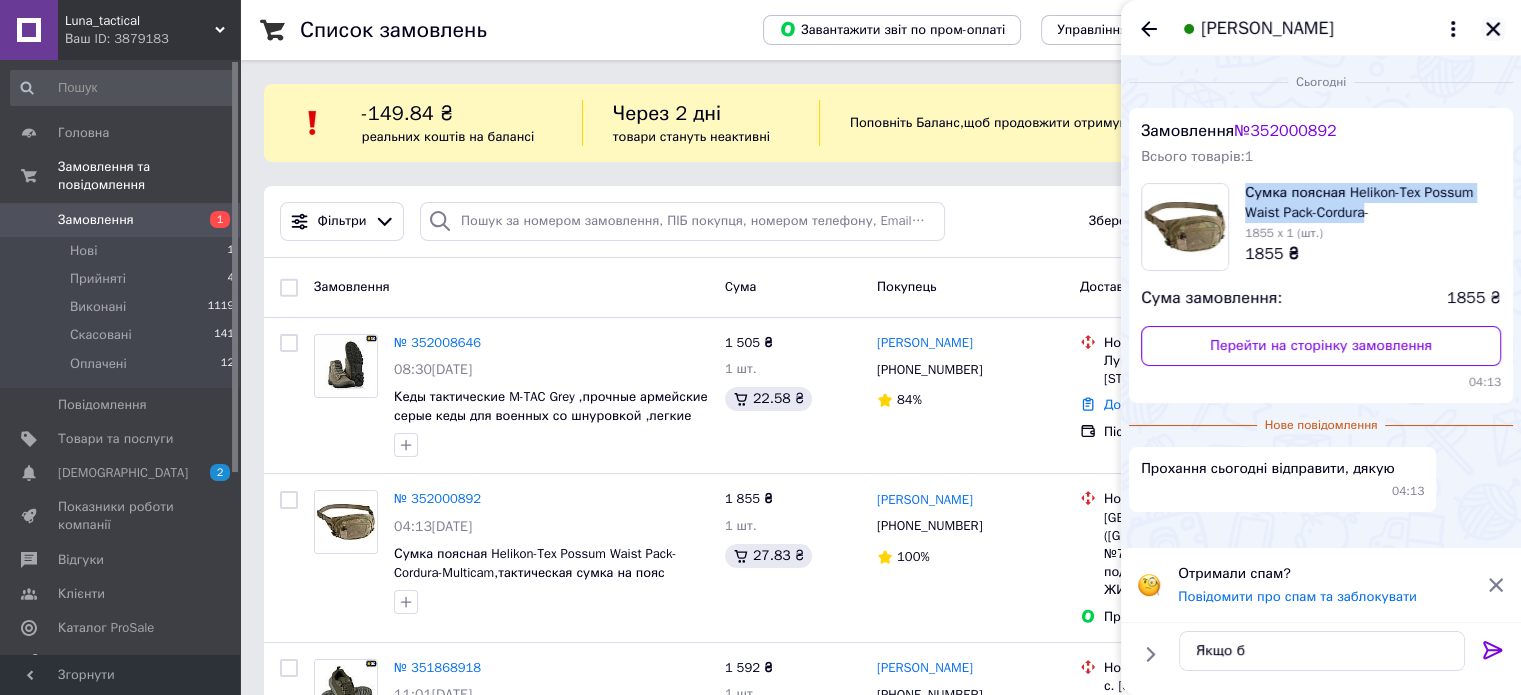 click 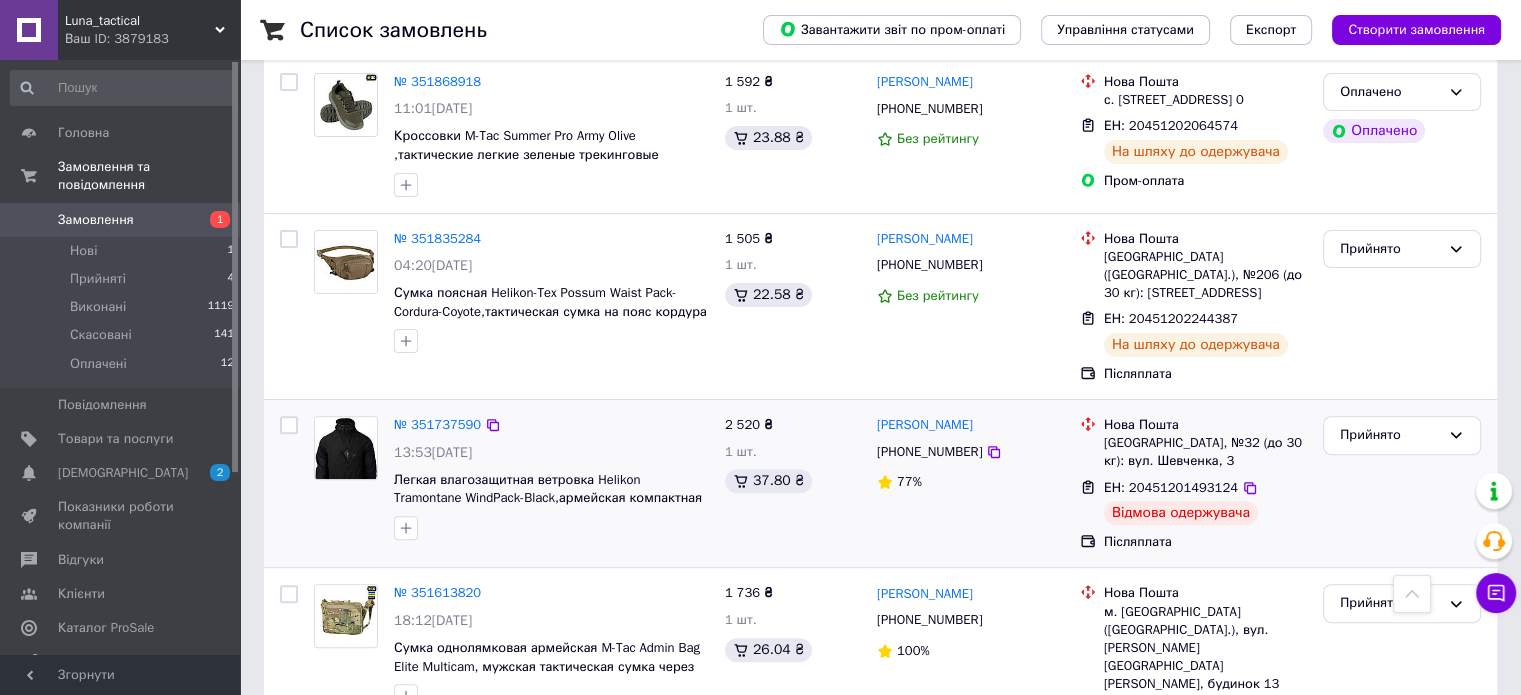 scroll, scrollTop: 600, scrollLeft: 0, axis: vertical 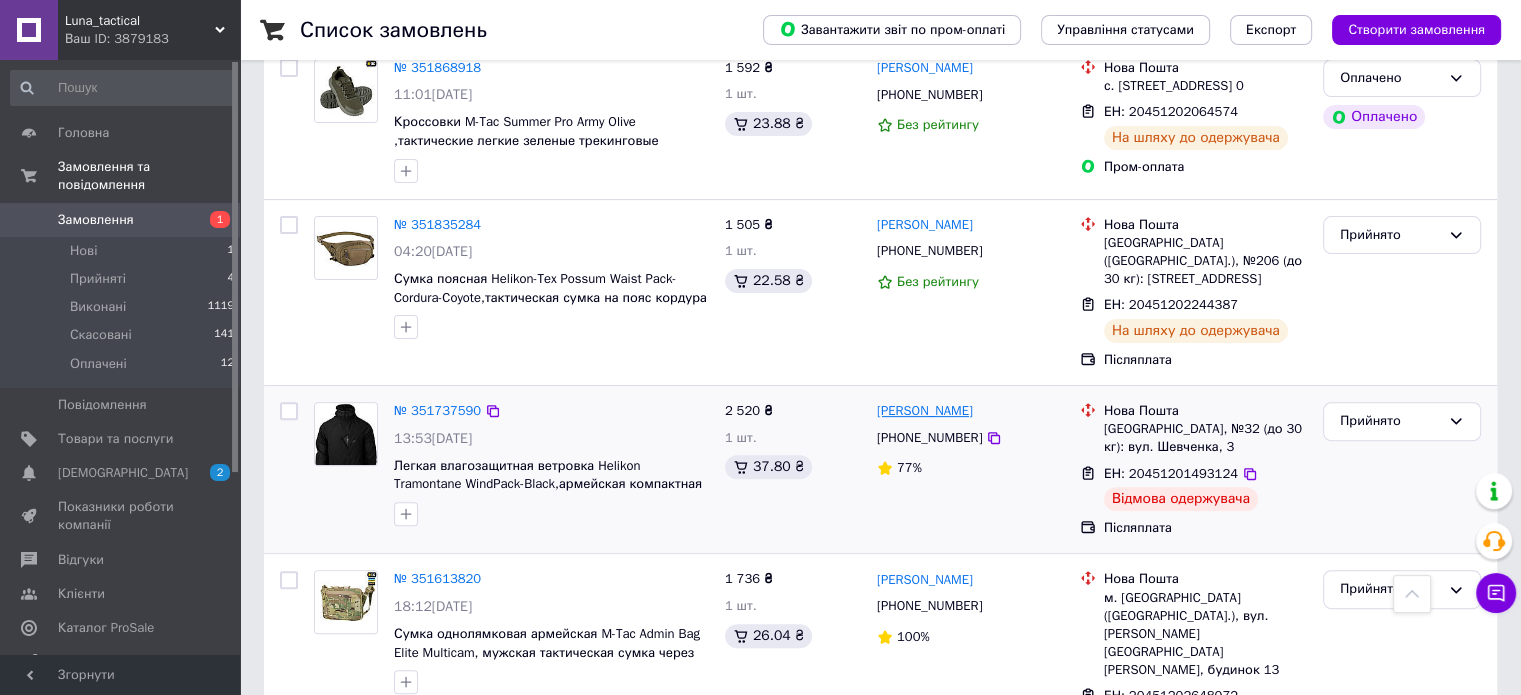 click on "[PERSON_NAME]" at bounding box center (925, 411) 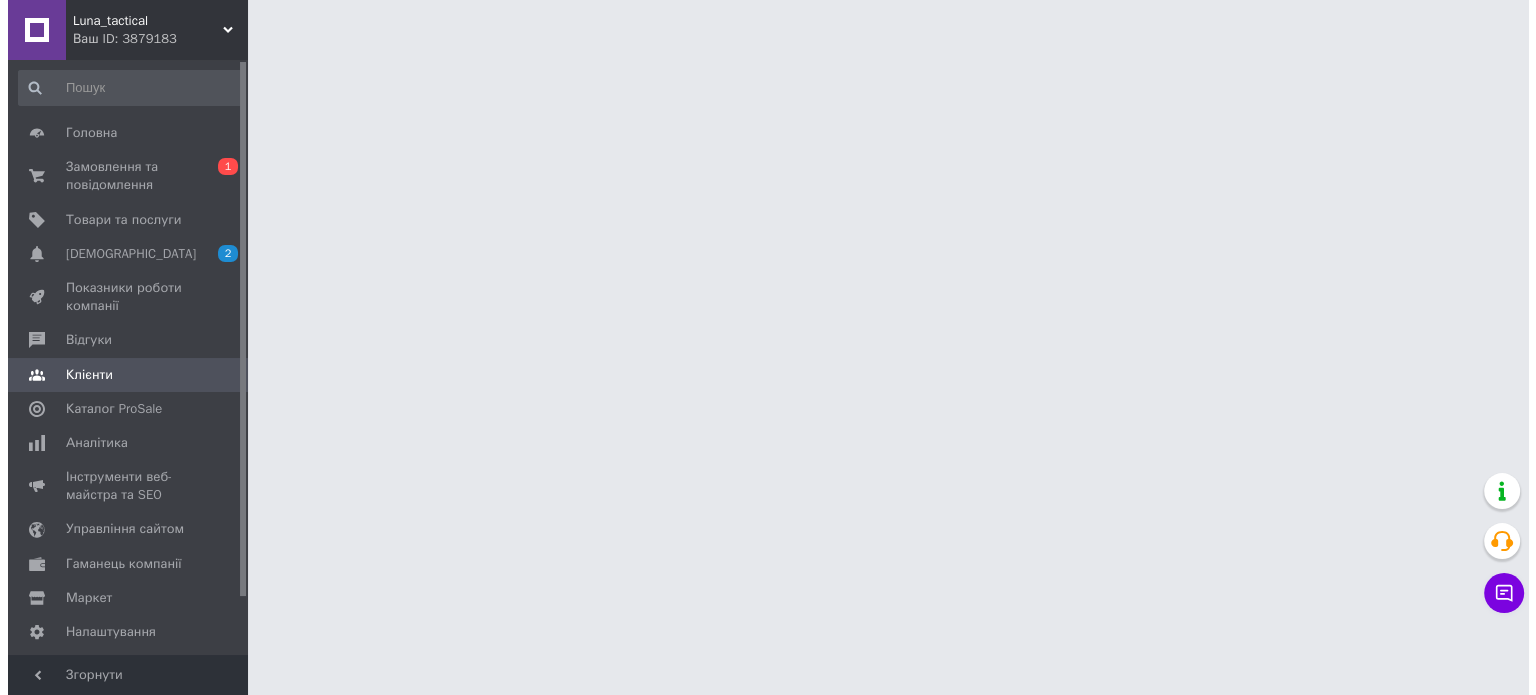 scroll, scrollTop: 0, scrollLeft: 0, axis: both 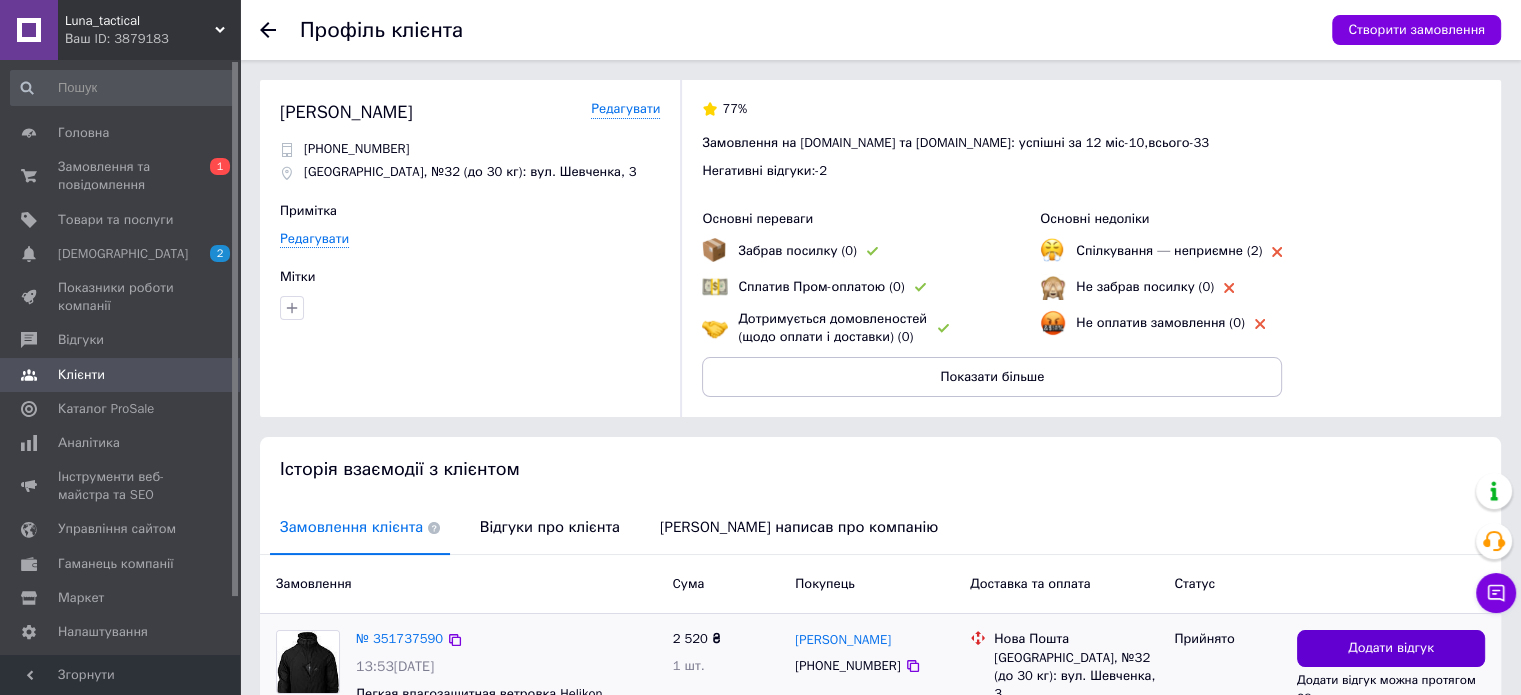 click on "Додати відгук" at bounding box center [1391, 648] 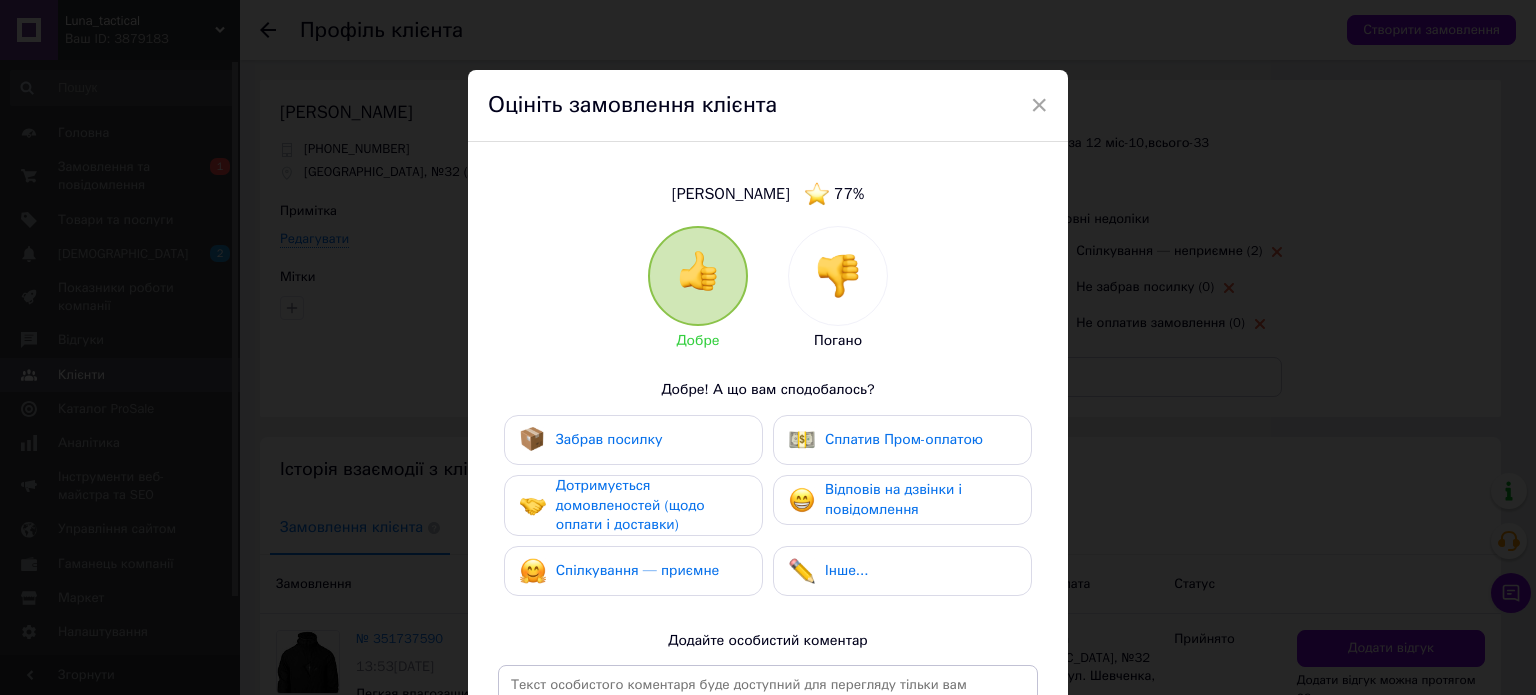 click at bounding box center (838, 276) 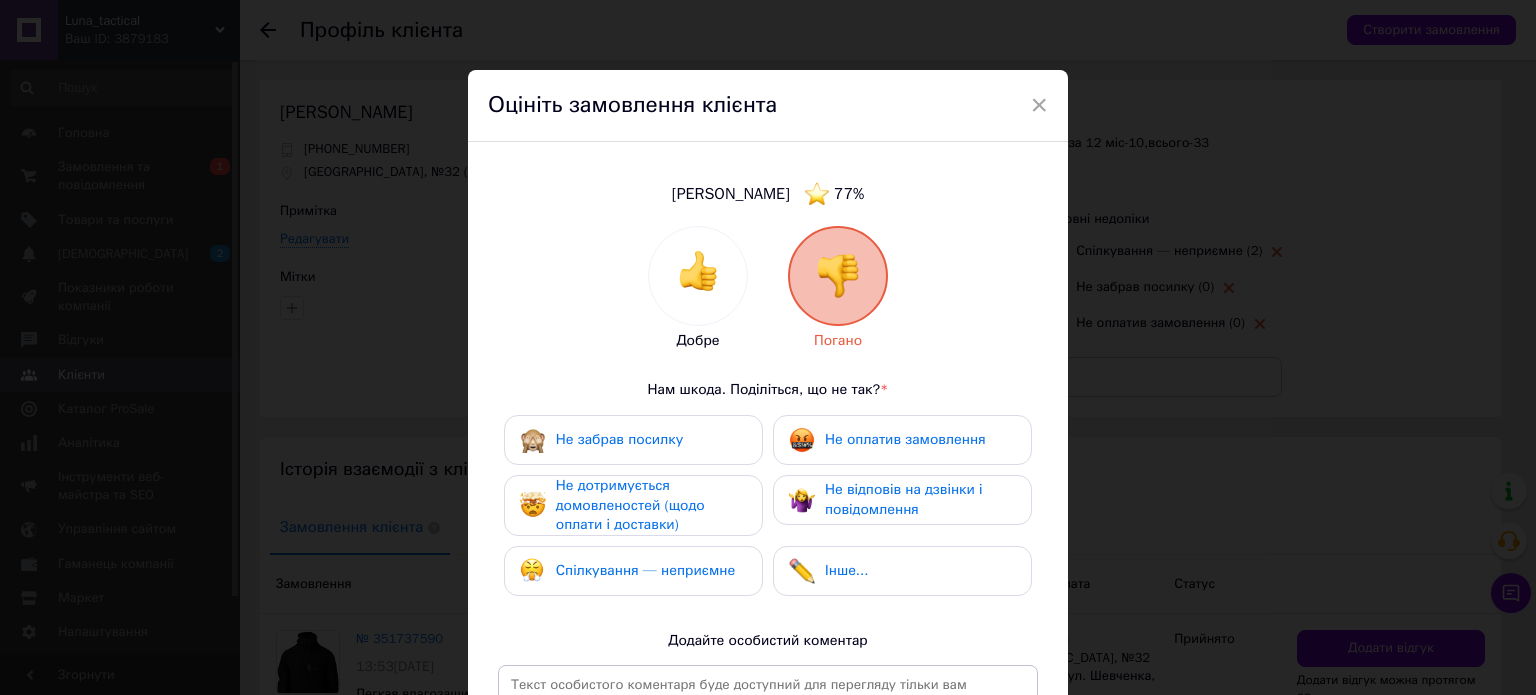click on "Не забрав посилку" at bounding box center [633, 440] 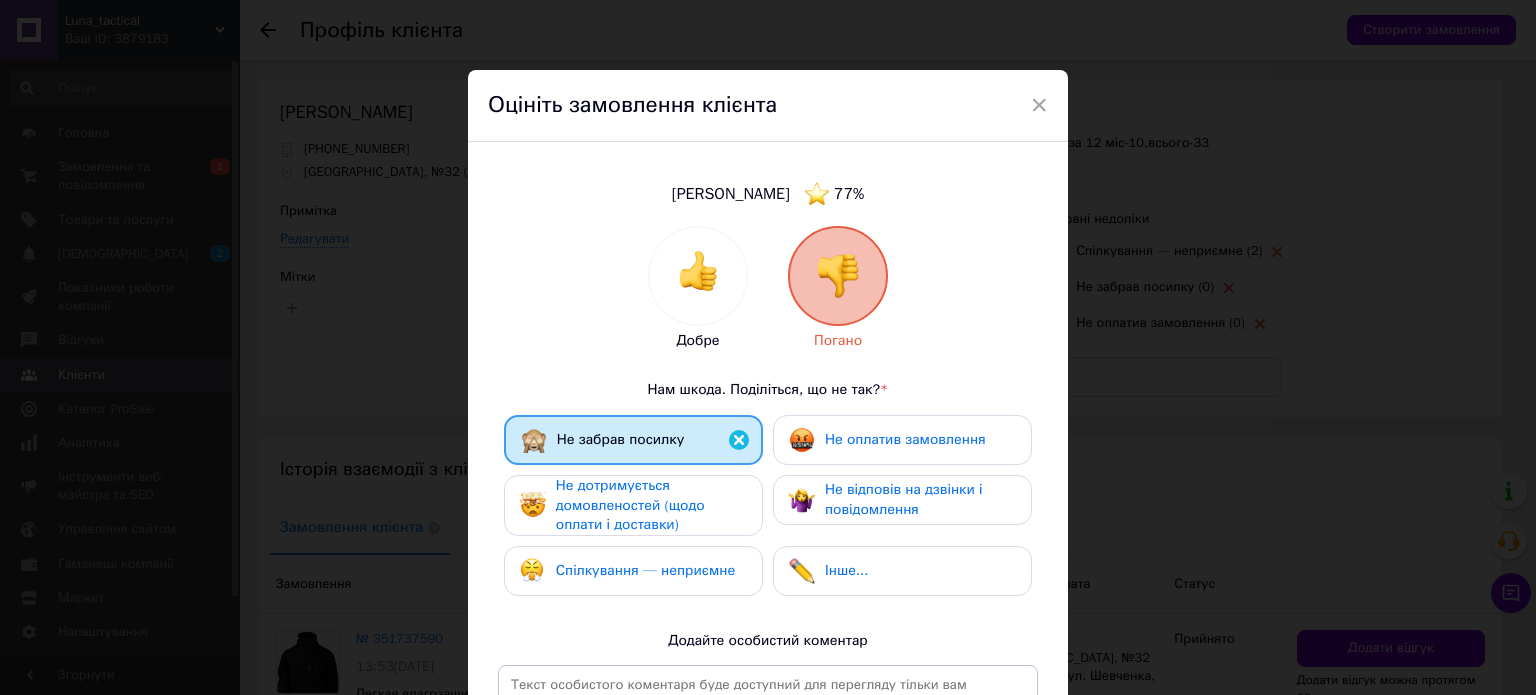 drag, startPoint x: 630, startPoint y: 509, endPoint x: 630, endPoint y: 536, distance: 27 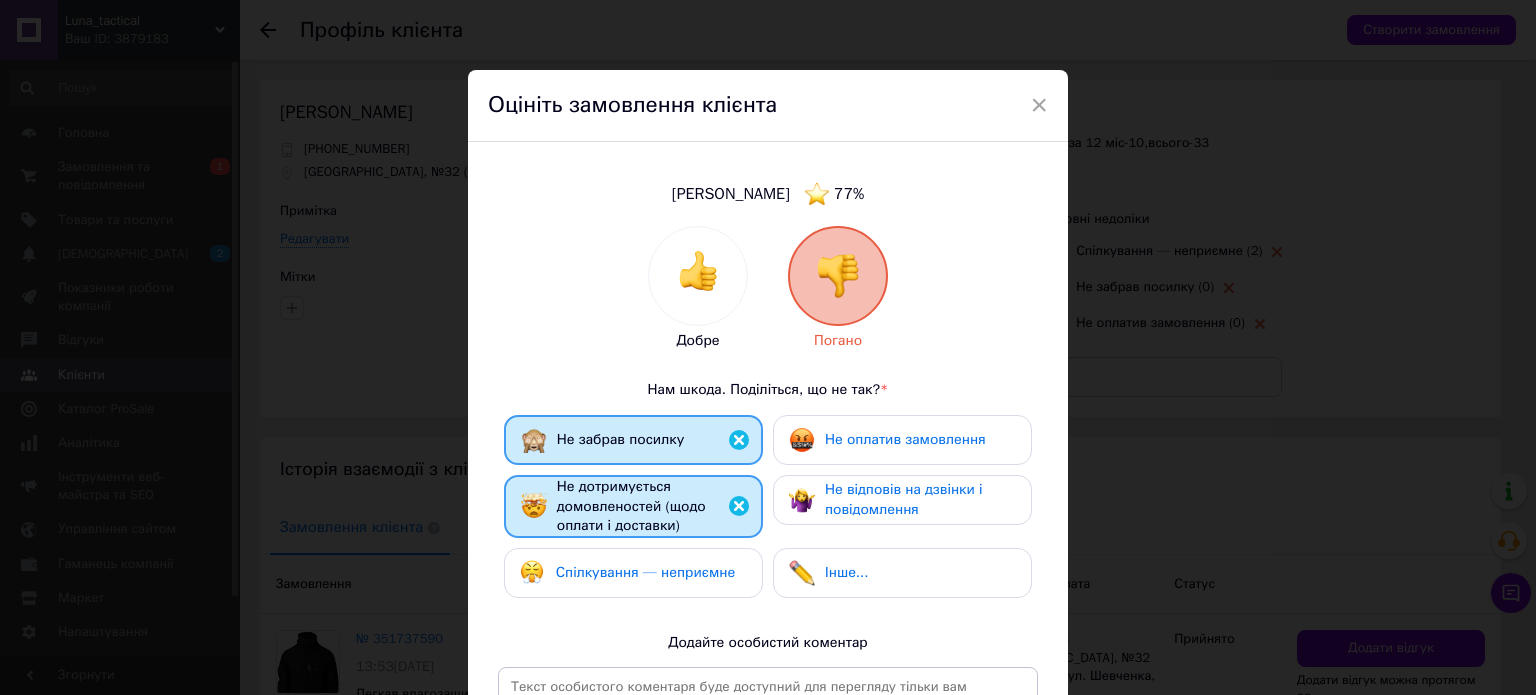 drag, startPoint x: 628, startPoint y: 551, endPoint x: 717, endPoint y: 509, distance: 98.4124 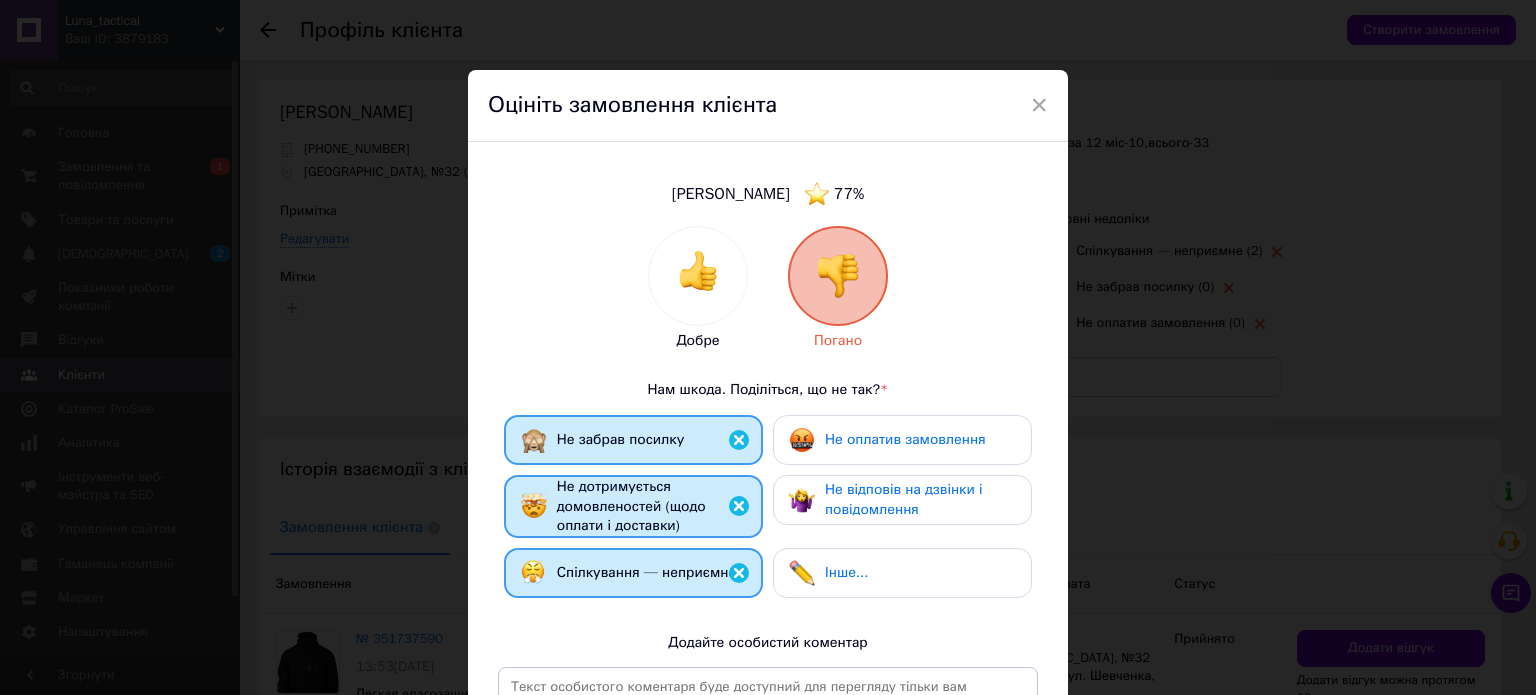 drag, startPoint x: 786, startPoint y: 455, endPoint x: 788, endPoint y: 500, distance: 45.044422 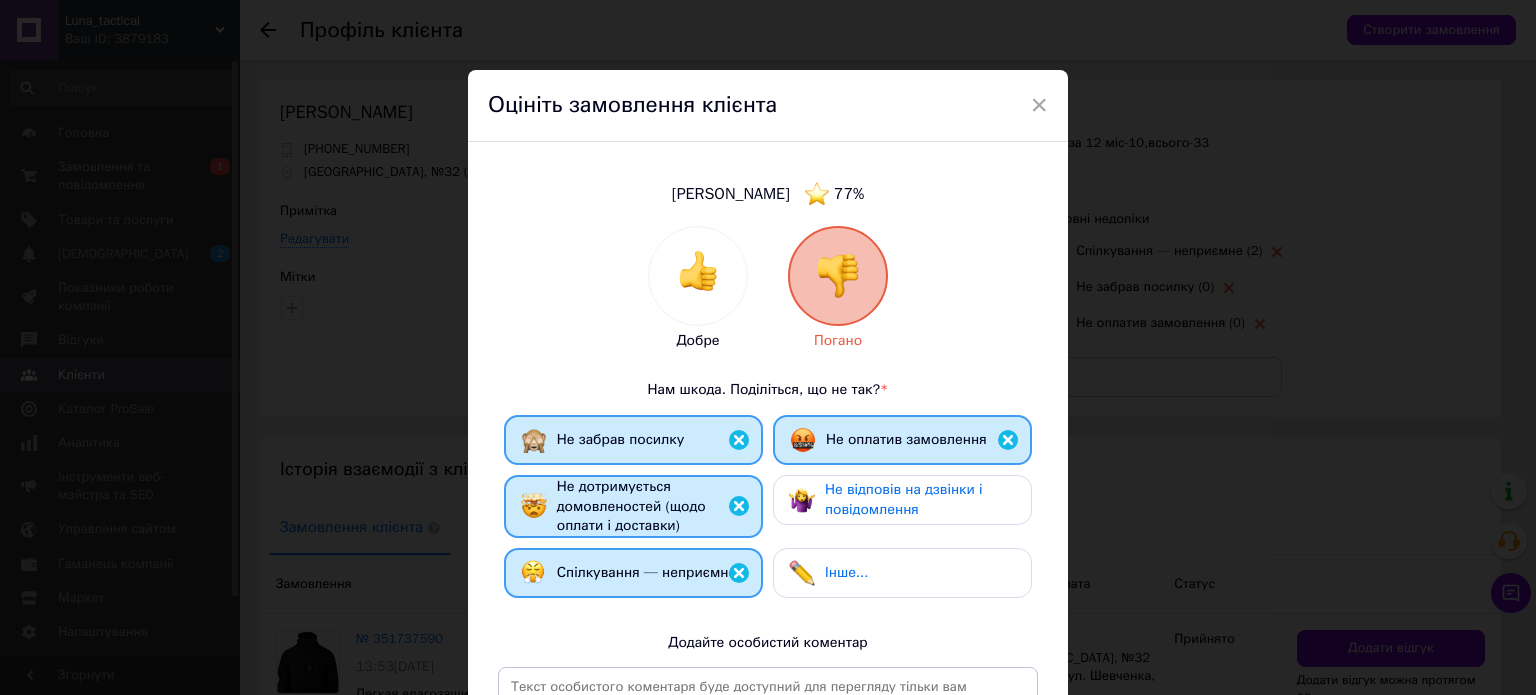 click at bounding box center (802, 500) 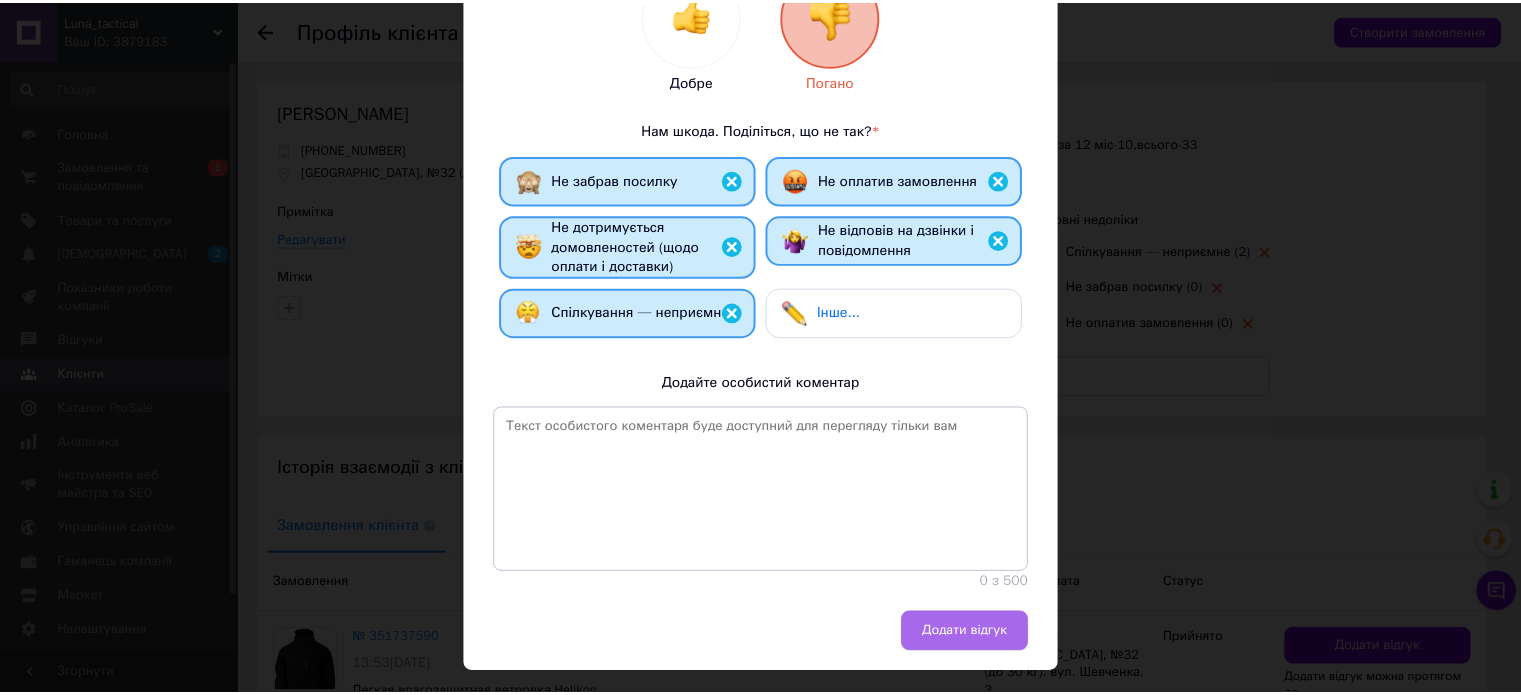 scroll, scrollTop: 303, scrollLeft: 0, axis: vertical 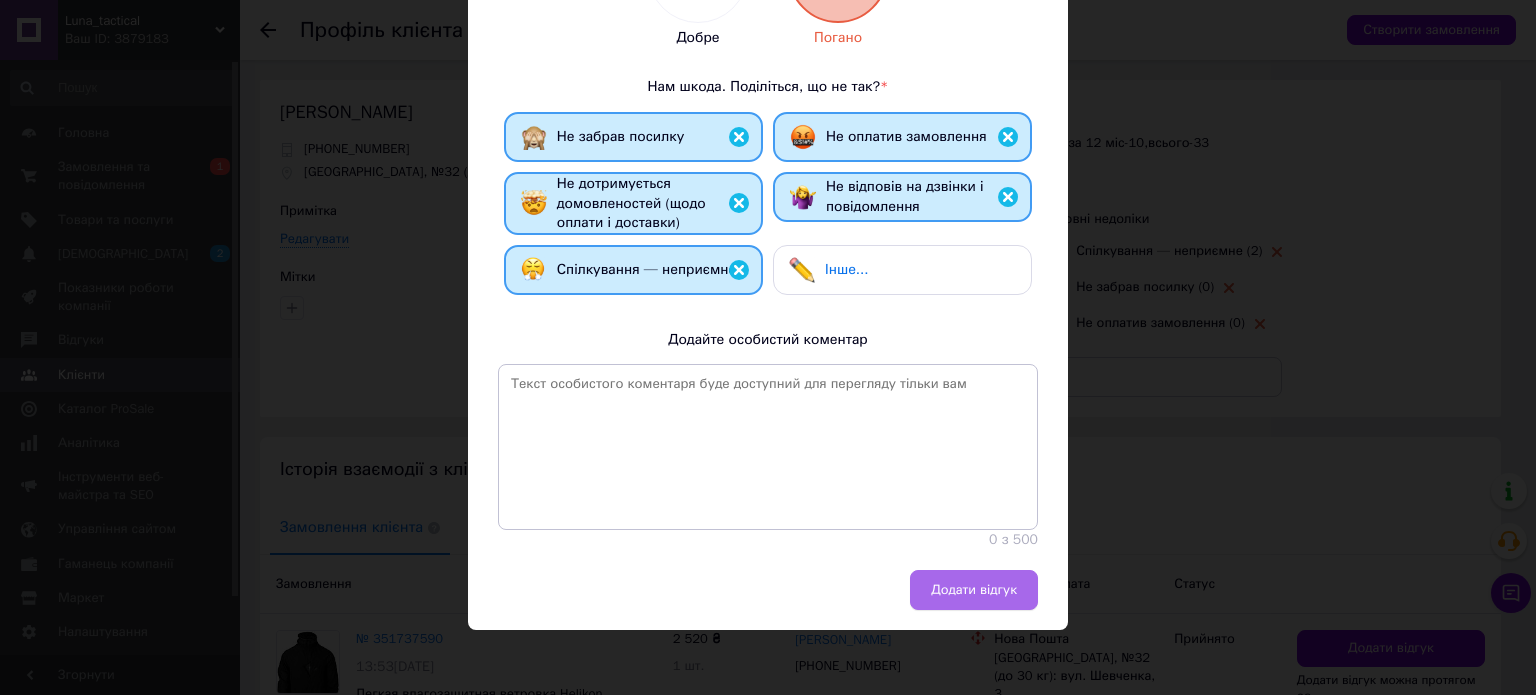 click on "Додати відгук" at bounding box center (974, 590) 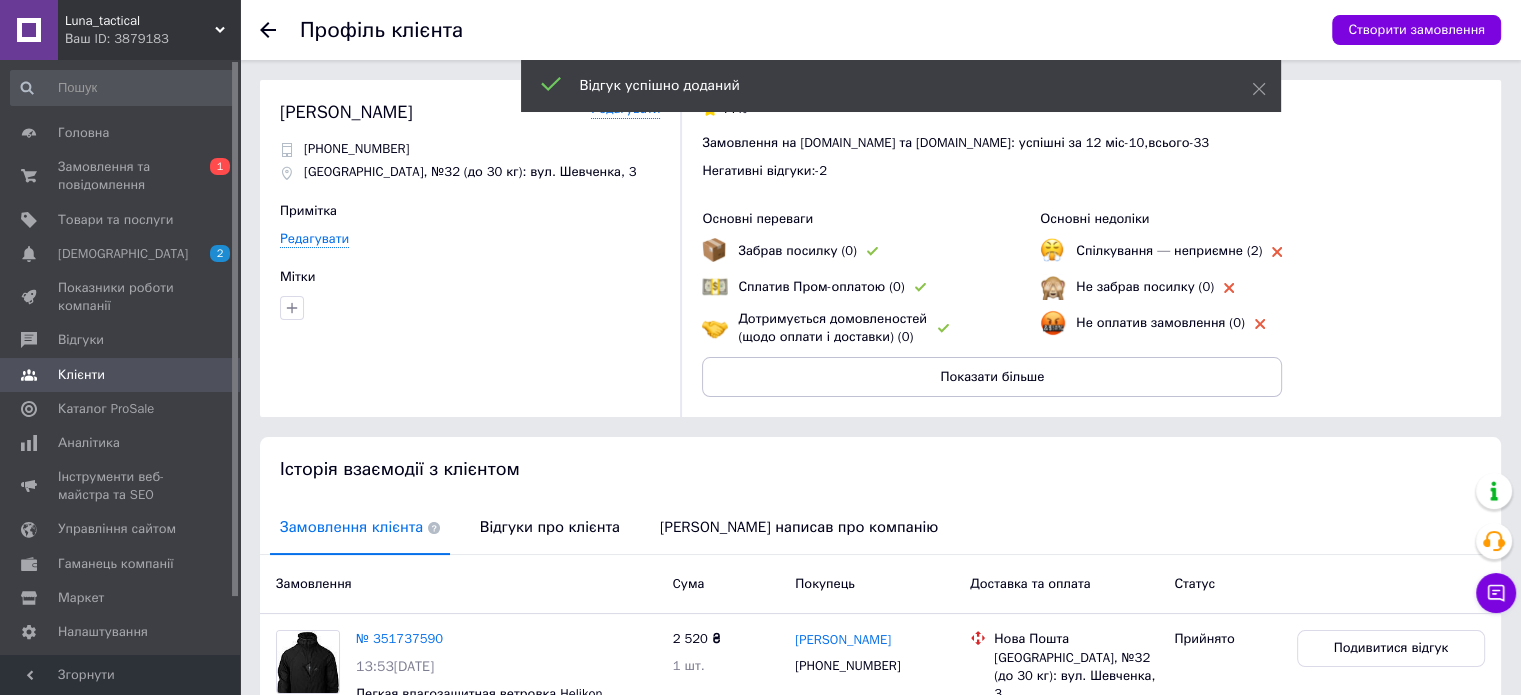 click 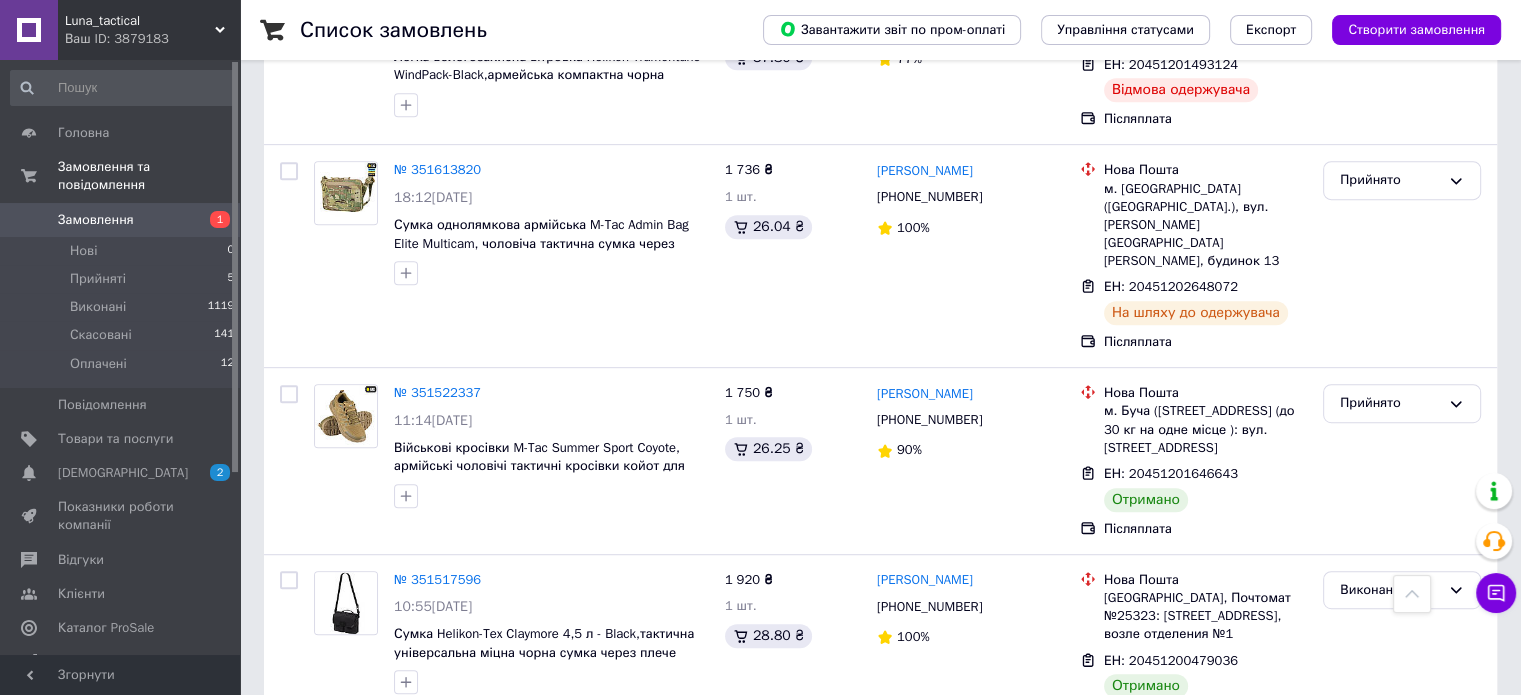 scroll, scrollTop: 800, scrollLeft: 0, axis: vertical 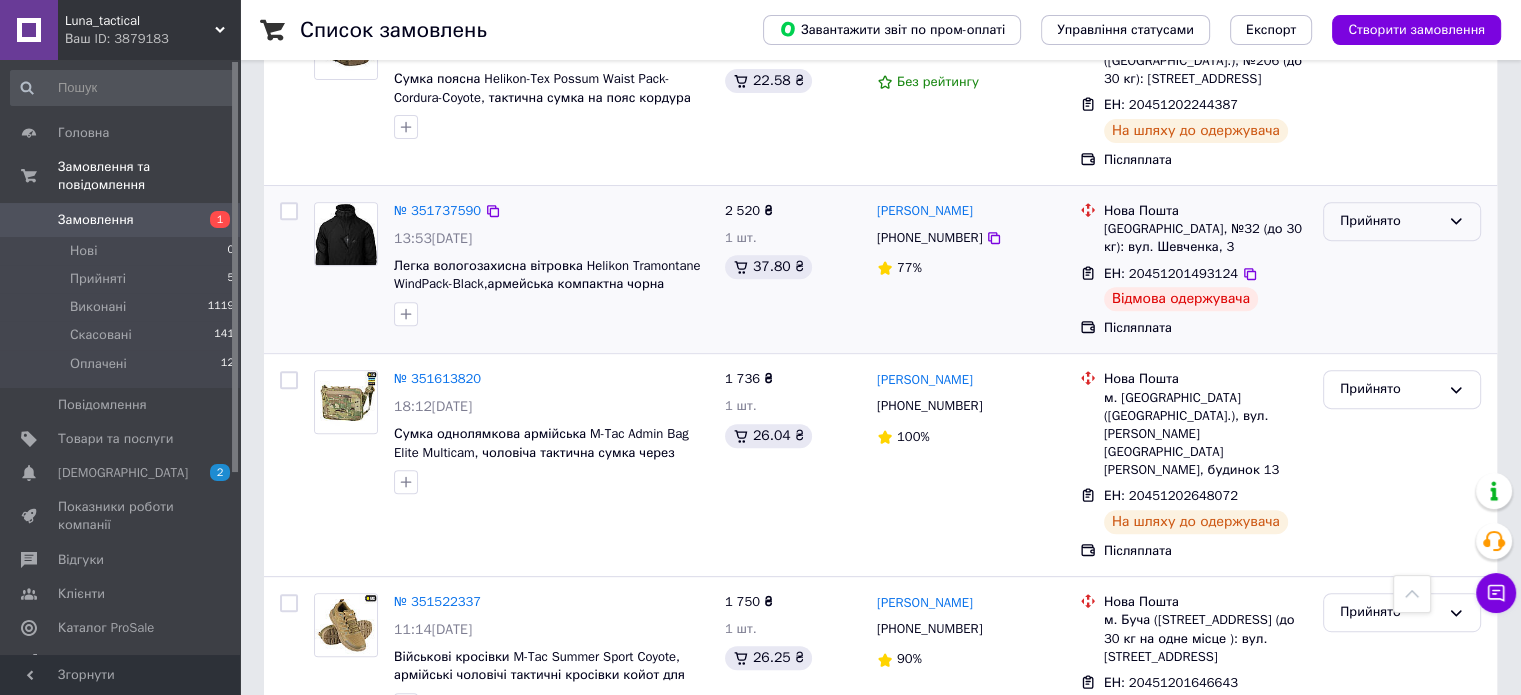 click on "Прийнято" at bounding box center [1390, 221] 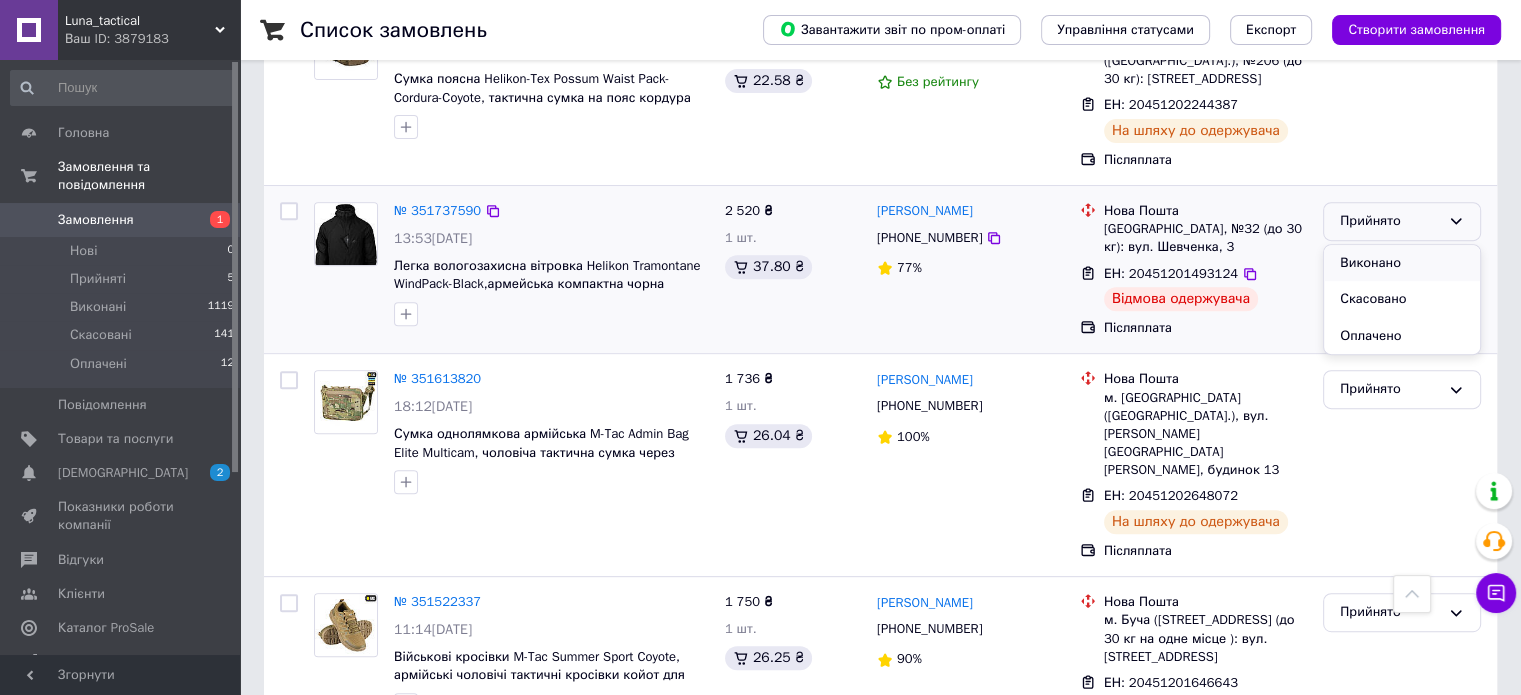 click on "Виконано" at bounding box center [1402, 263] 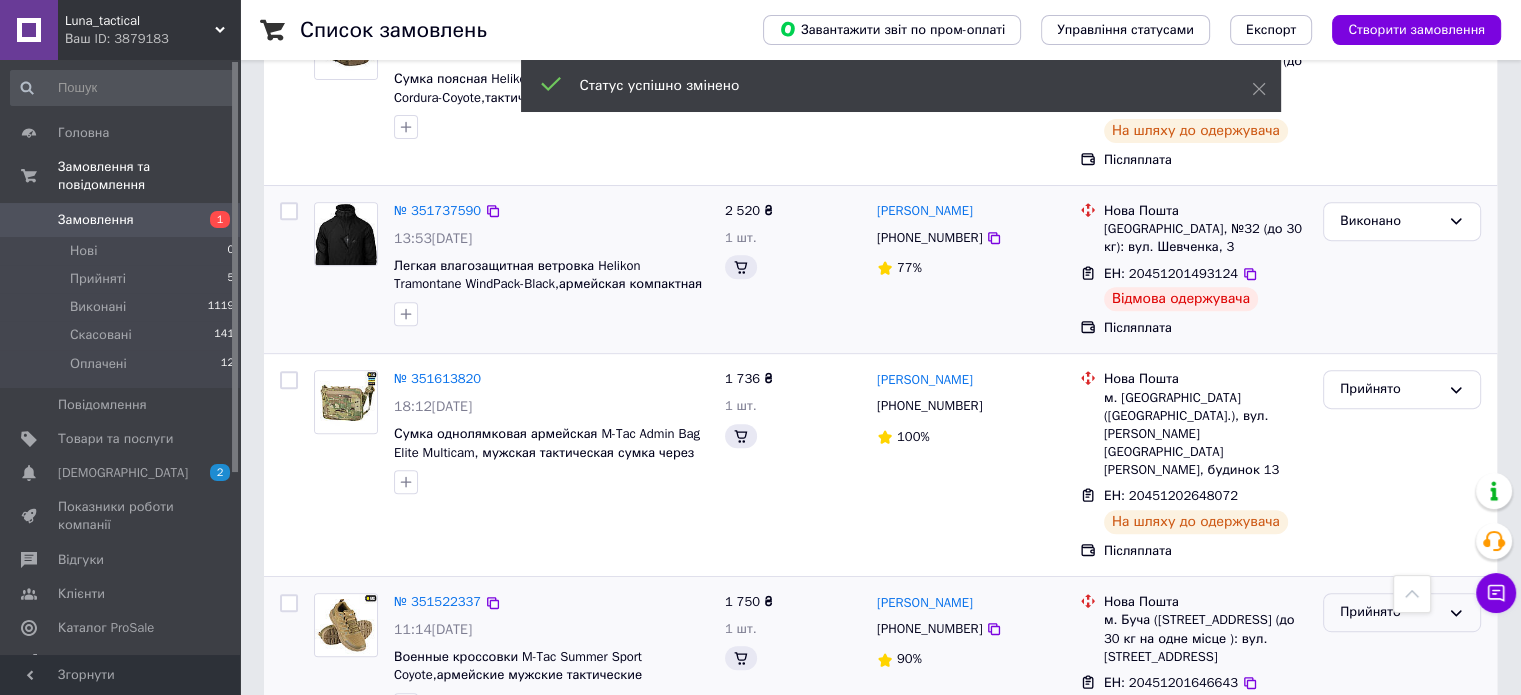 click on "Прийнято" at bounding box center (1402, 612) 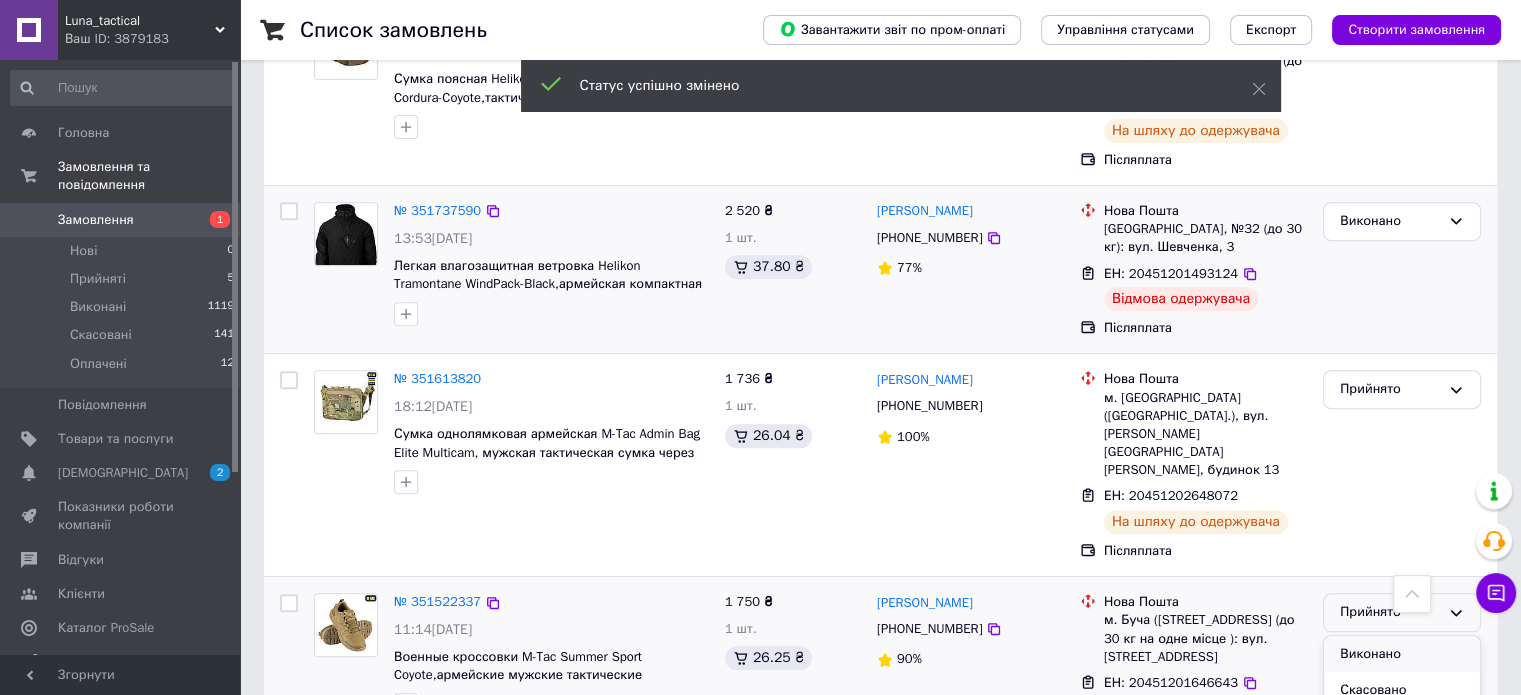 click on "Виконано" at bounding box center [1402, 654] 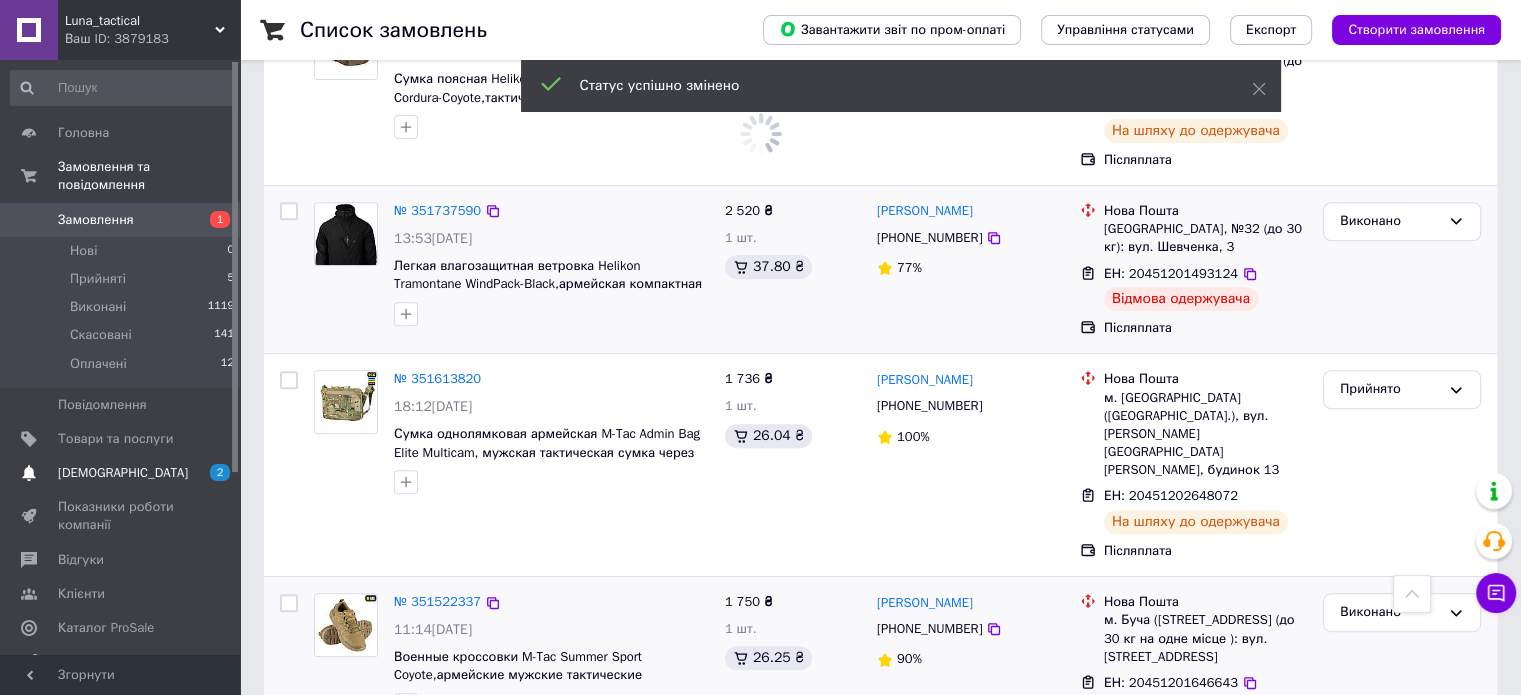 click on "[DEMOGRAPHIC_DATA]" at bounding box center [123, 473] 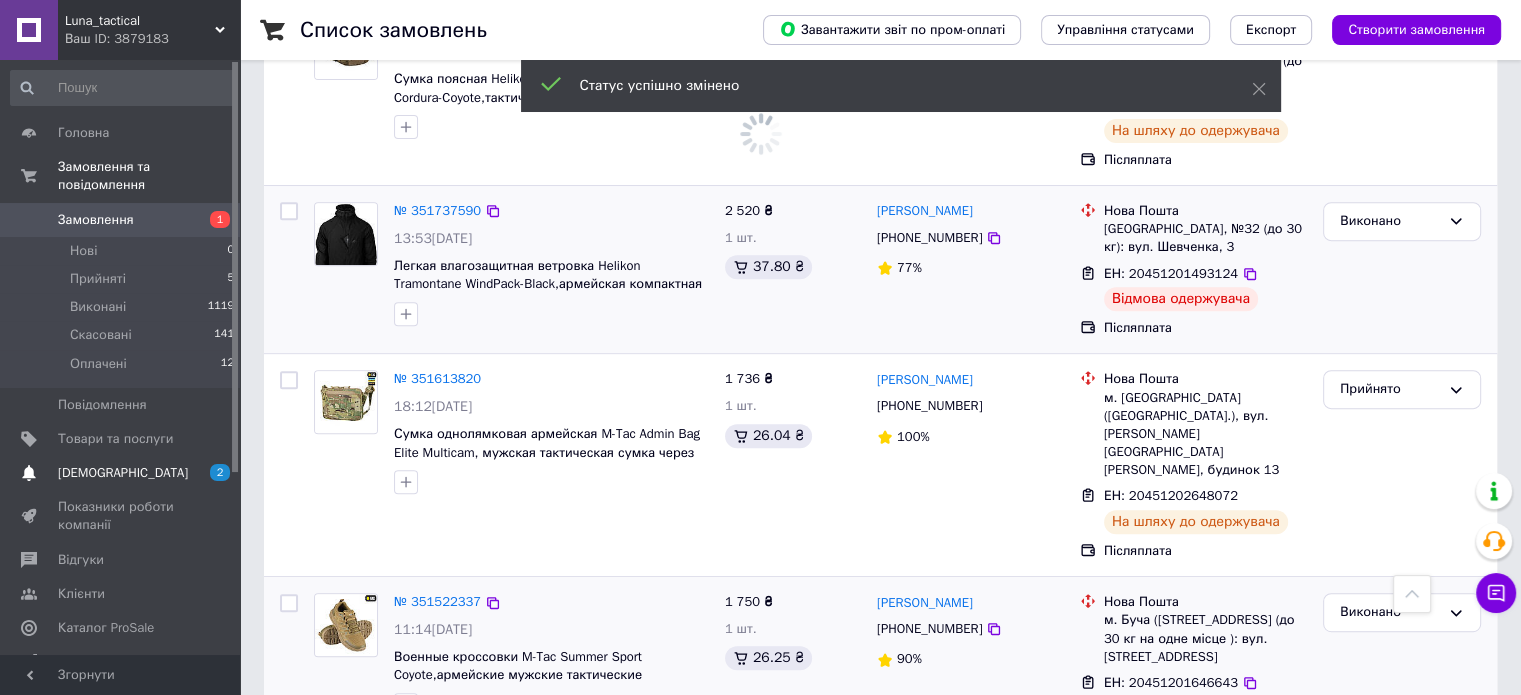 scroll, scrollTop: 0, scrollLeft: 0, axis: both 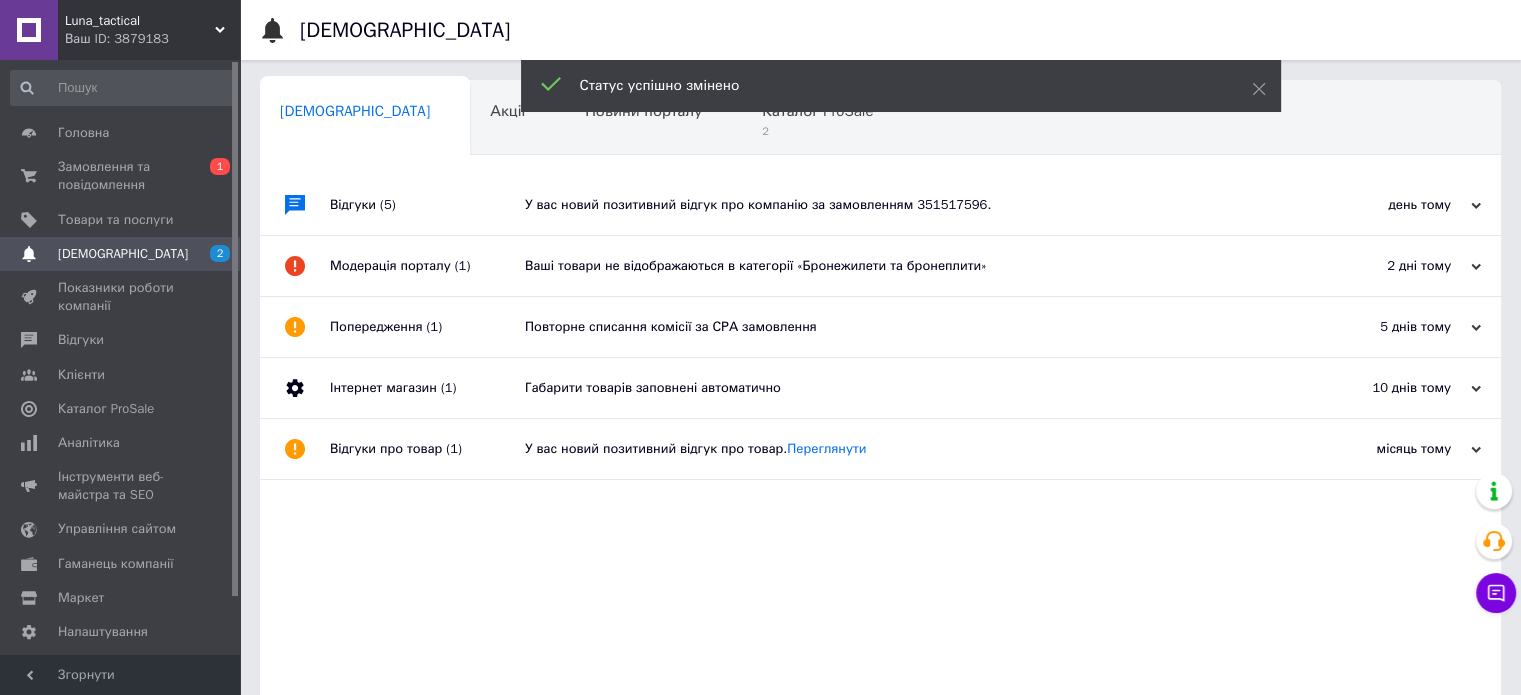 click on "Відгуки   (5)" at bounding box center [427, 205] 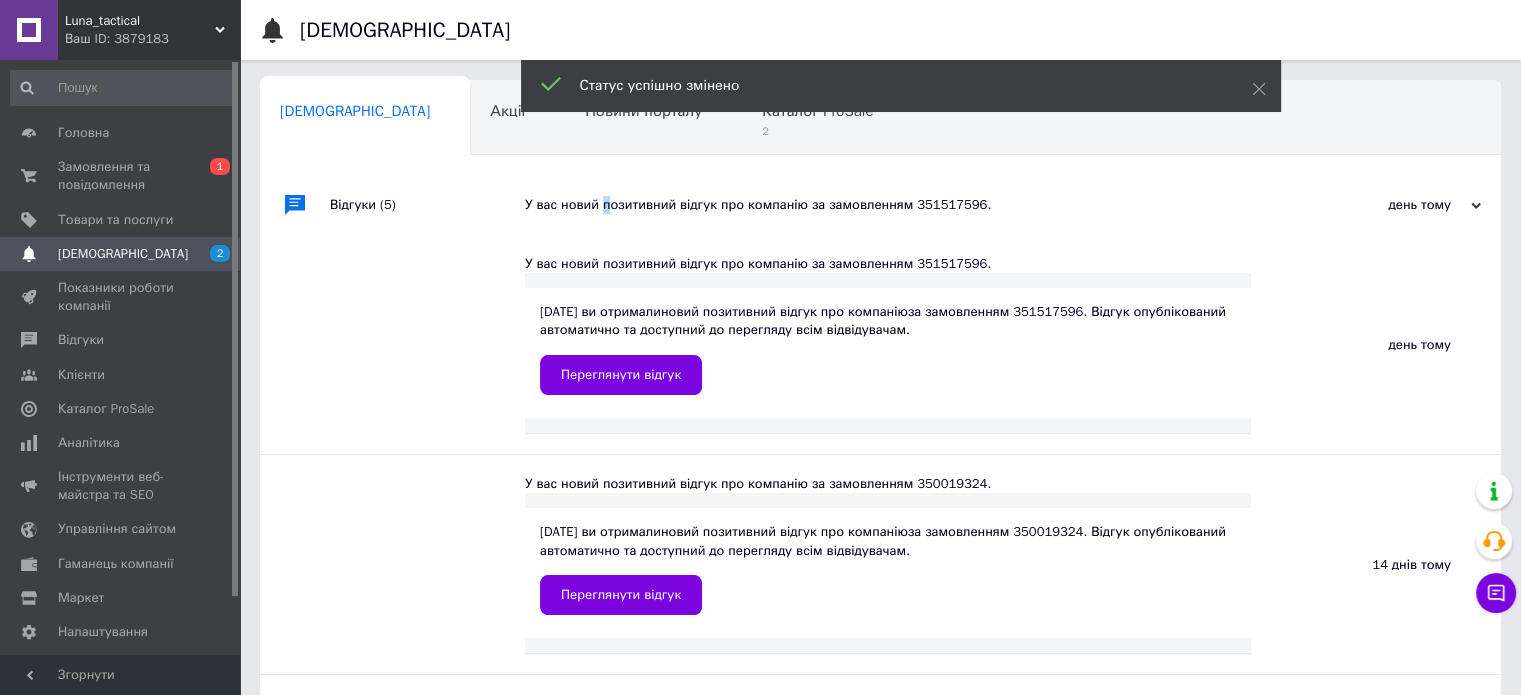 click on "У вас новий позитивний відгук про компанію за замовленням 351517596." at bounding box center (903, 205) 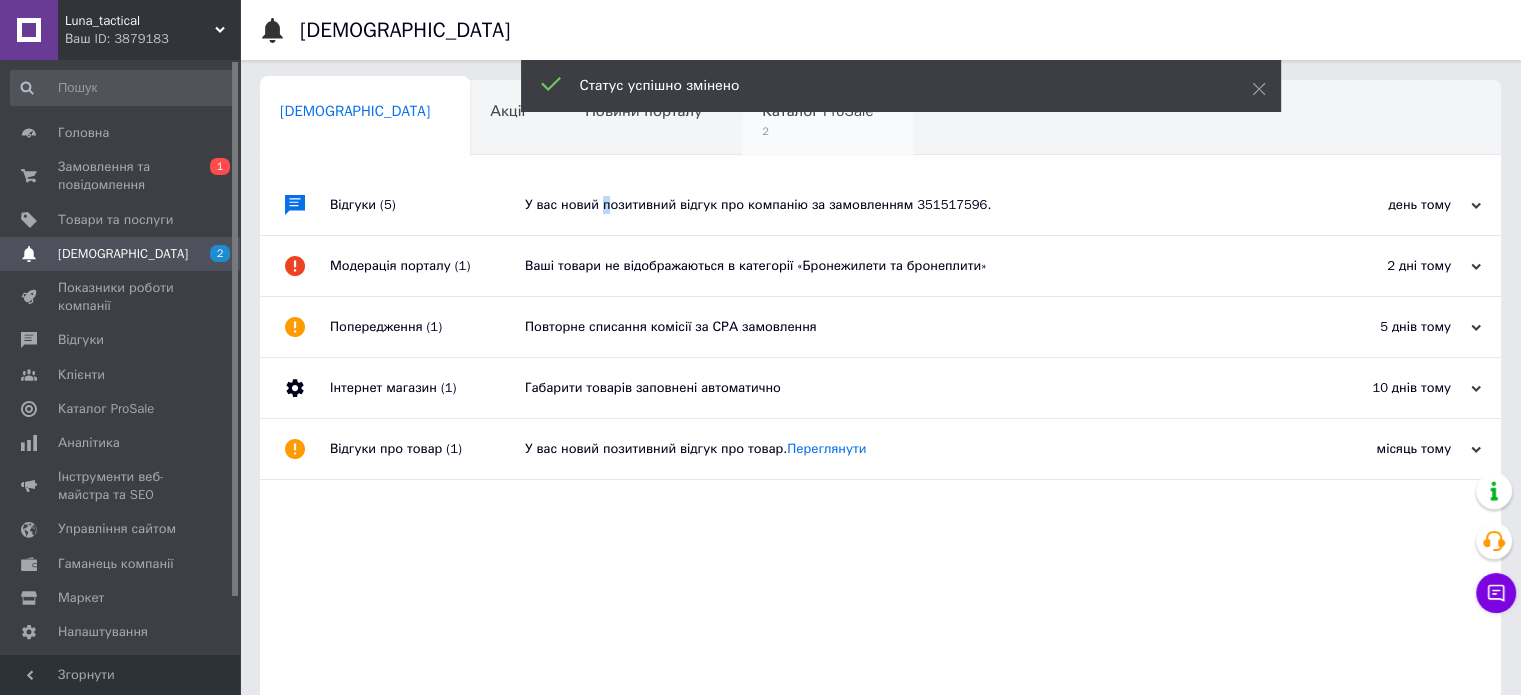 click on "Каталог ProSale 2" at bounding box center [827, 119] 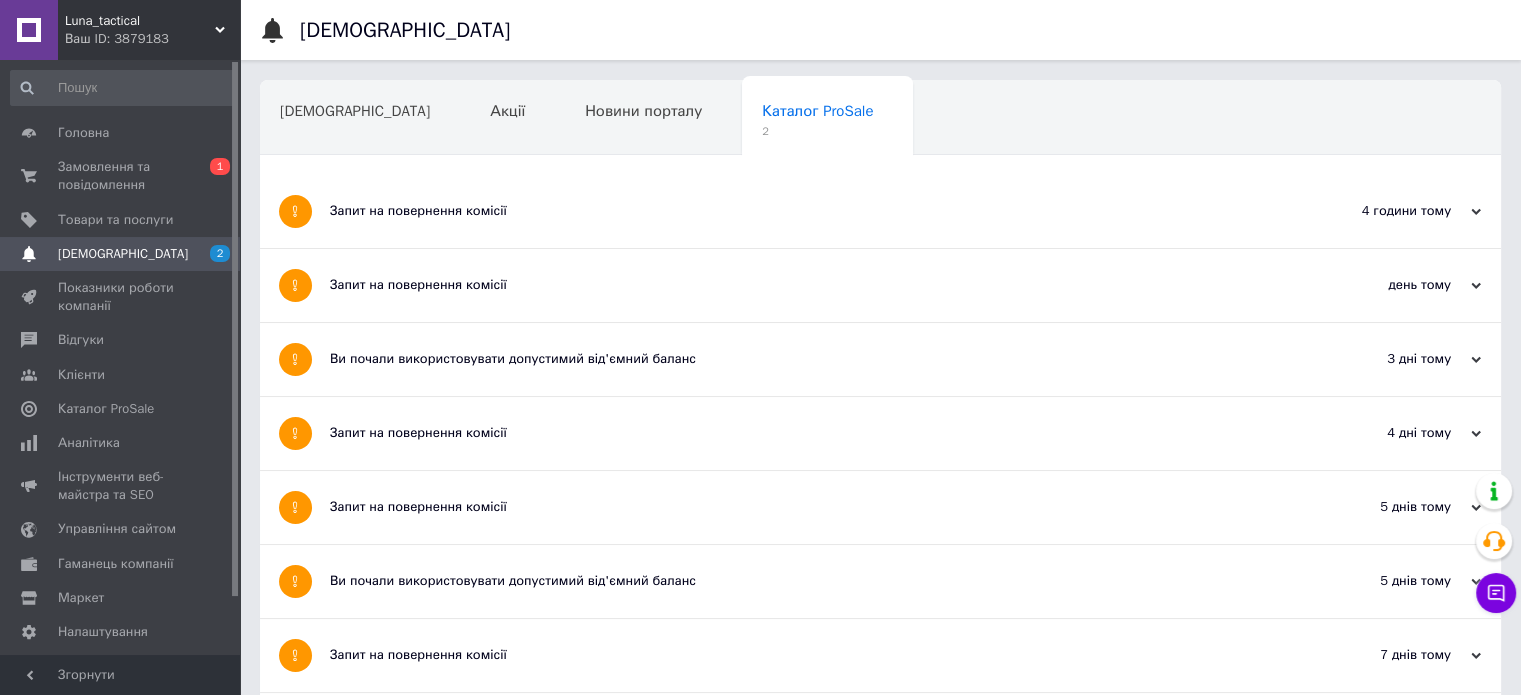 click on "Запит на повернення комісії" at bounding box center [805, 211] 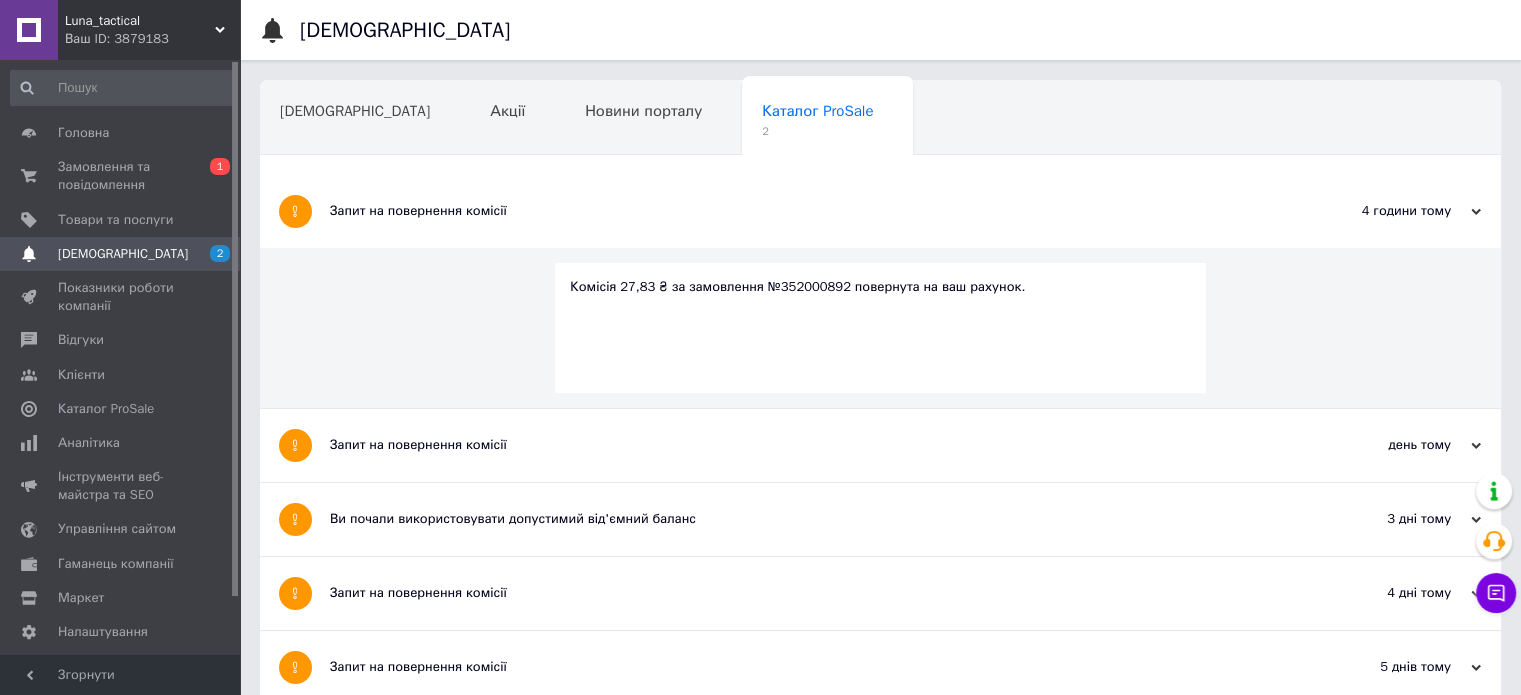 click on "Запит на повернення комісії" at bounding box center [805, 211] 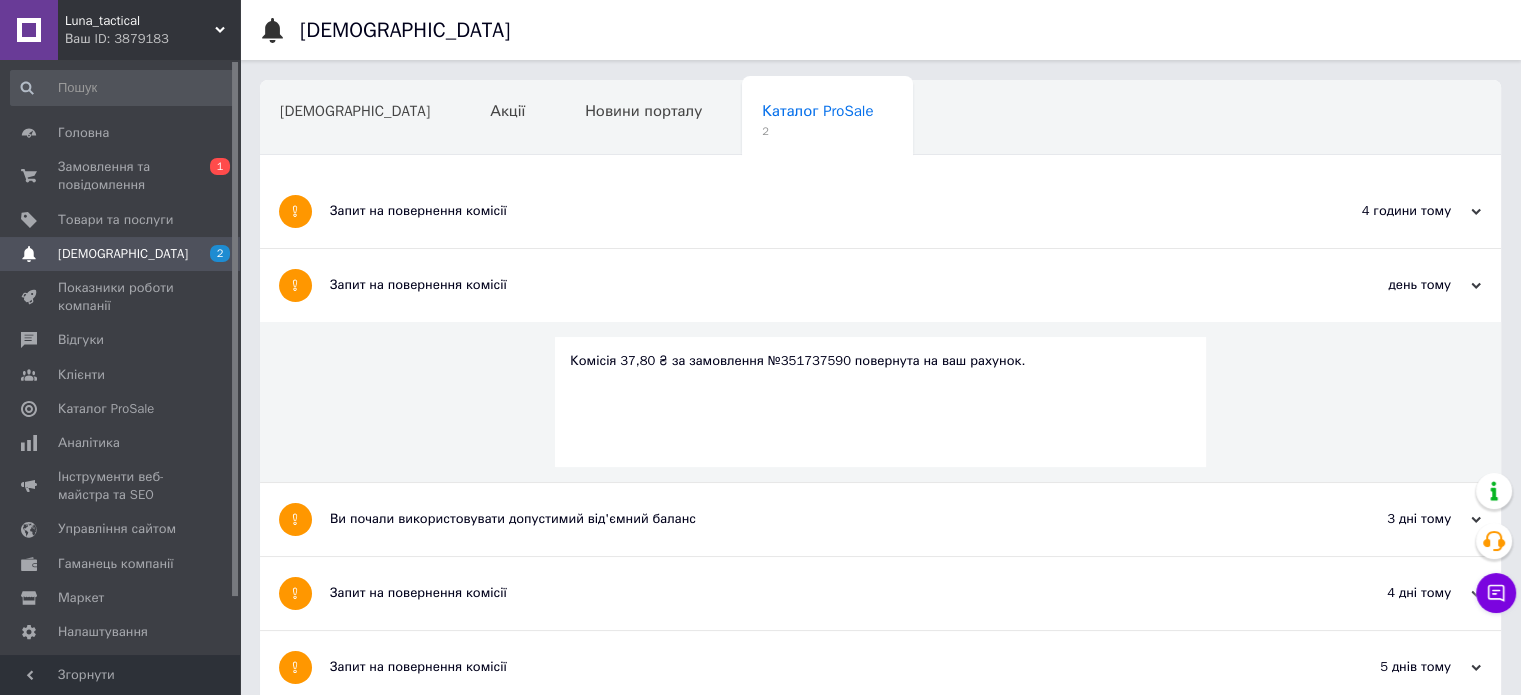 drag, startPoint x: 397, startPoint y: 295, endPoint x: 150, endPoint y: 185, distance: 270.38675 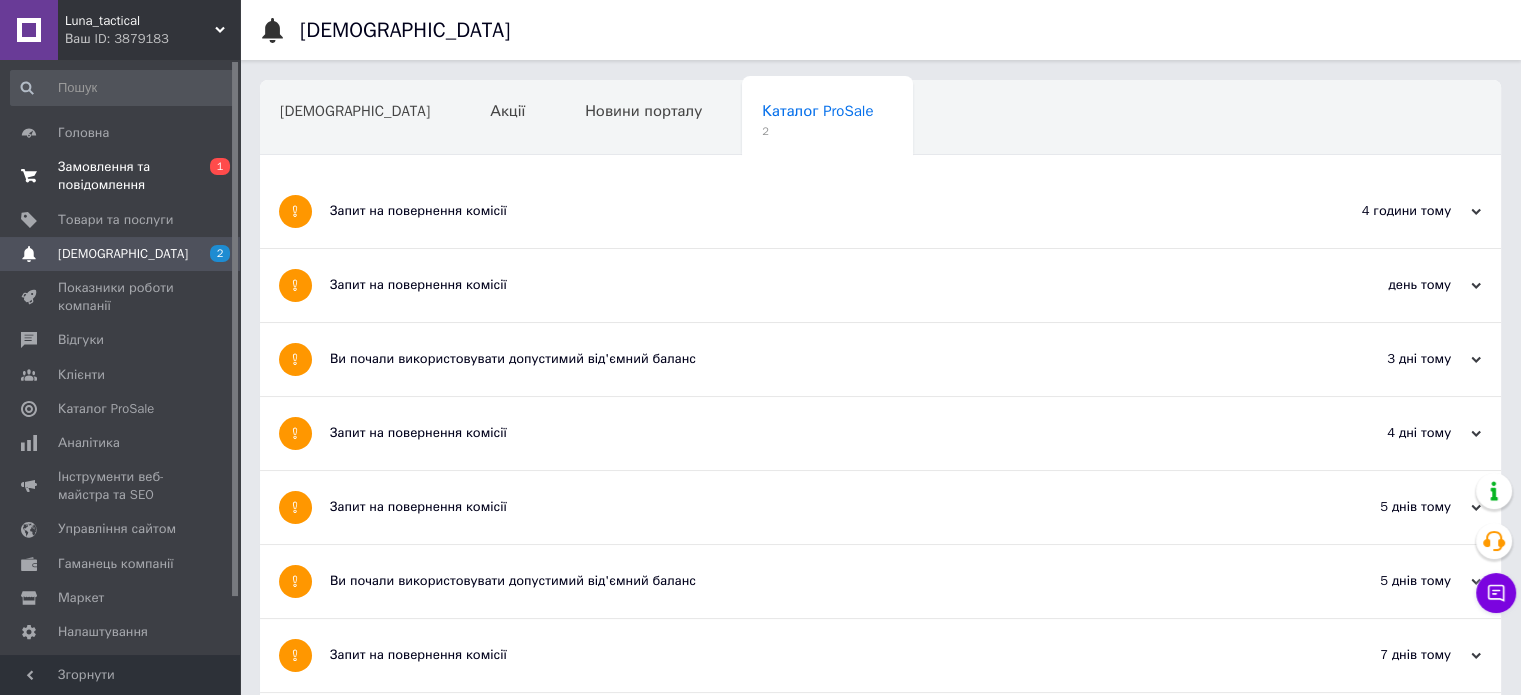 click on "Замовлення та повідомлення" at bounding box center [121, 176] 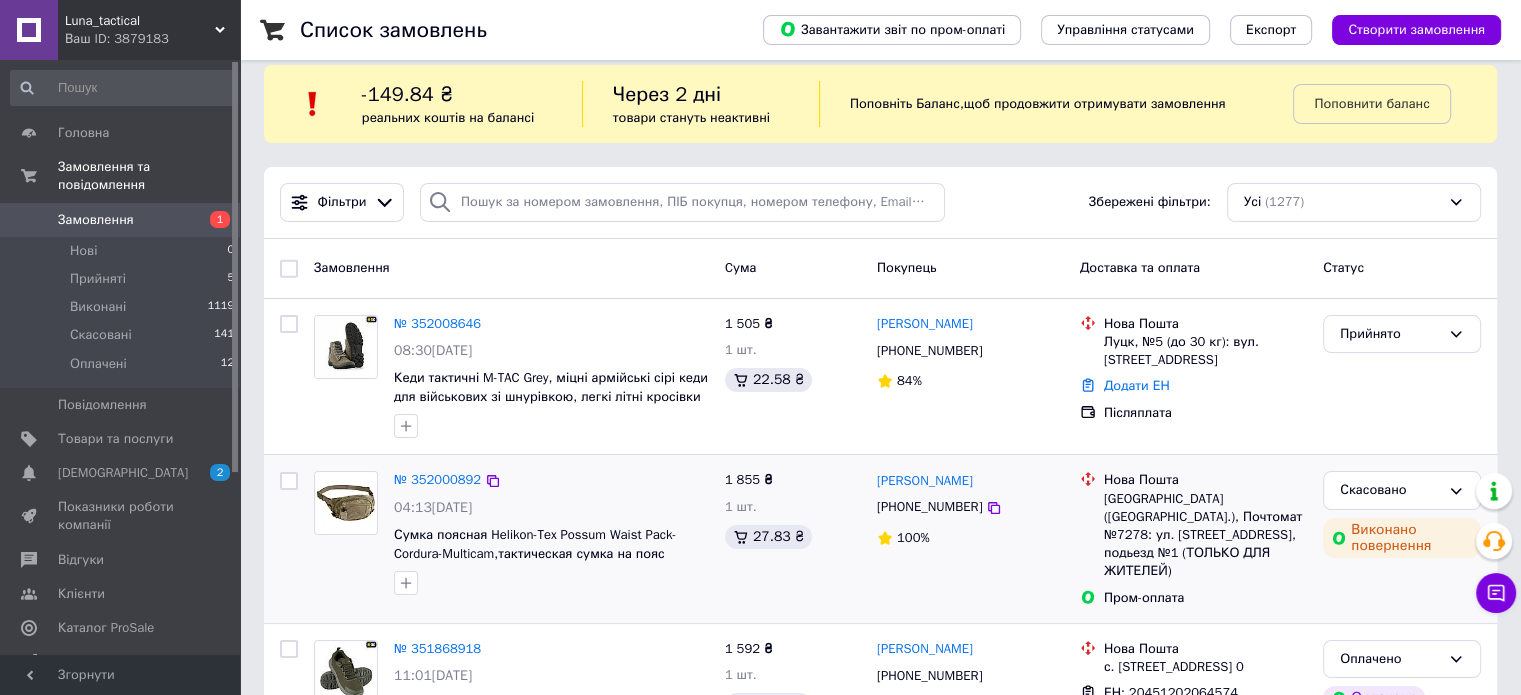 scroll, scrollTop: 200, scrollLeft: 0, axis: vertical 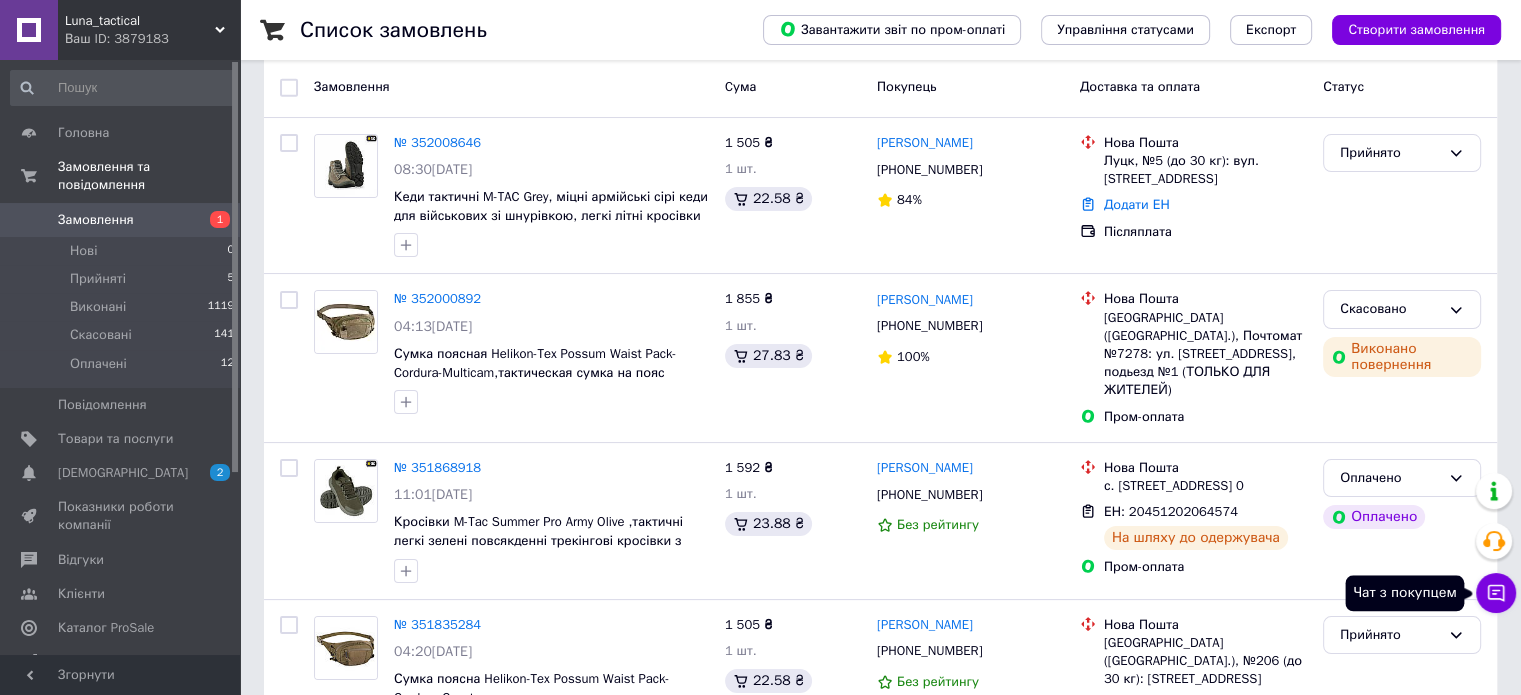 click 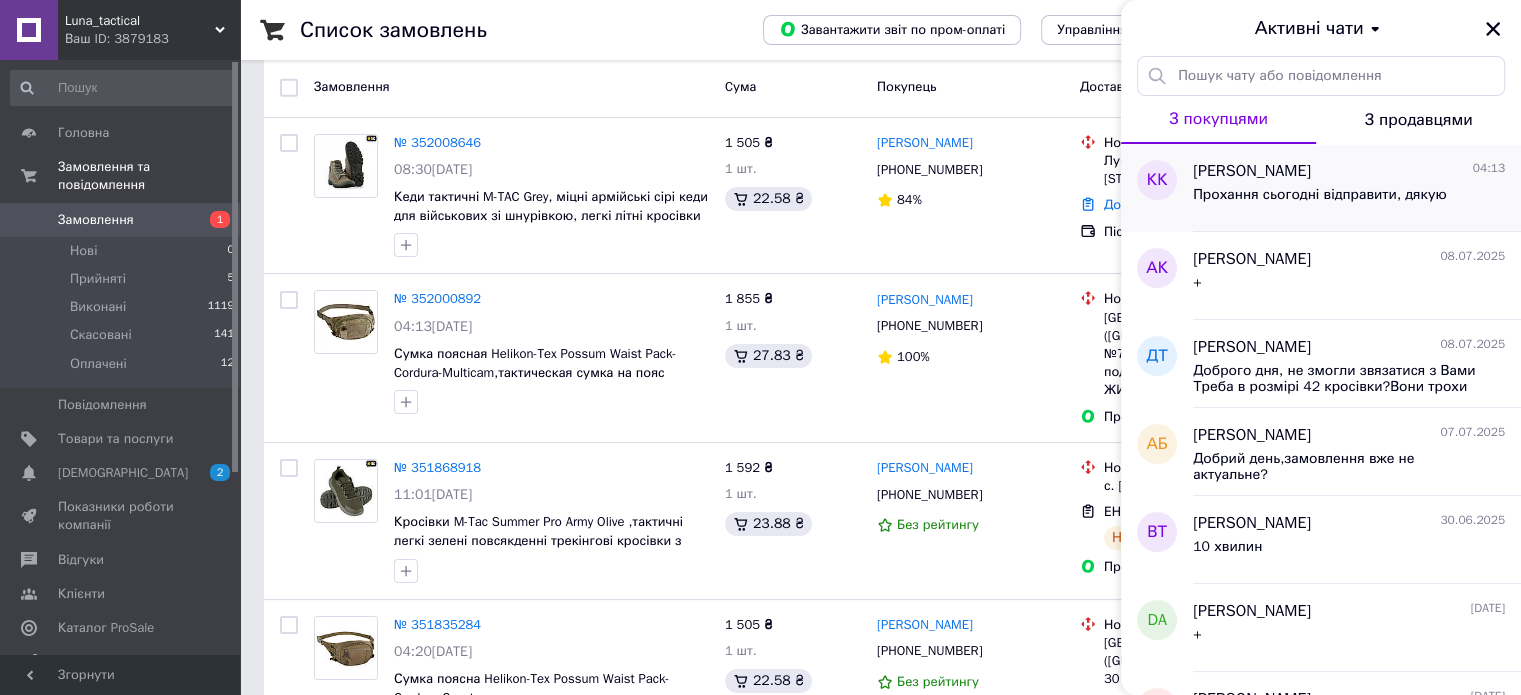 click on "Прохання сьогодні відправити, дякую" at bounding box center (1320, 201) 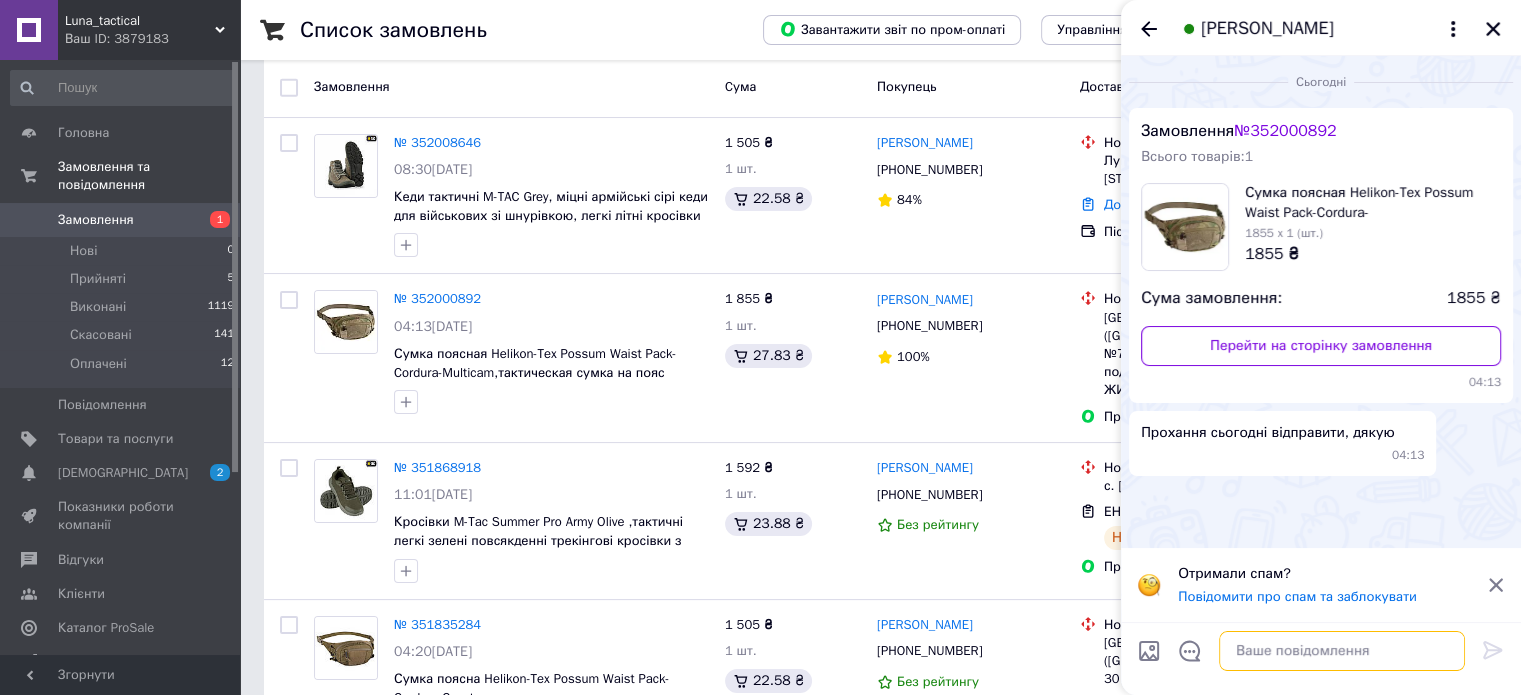 click at bounding box center [1342, 651] 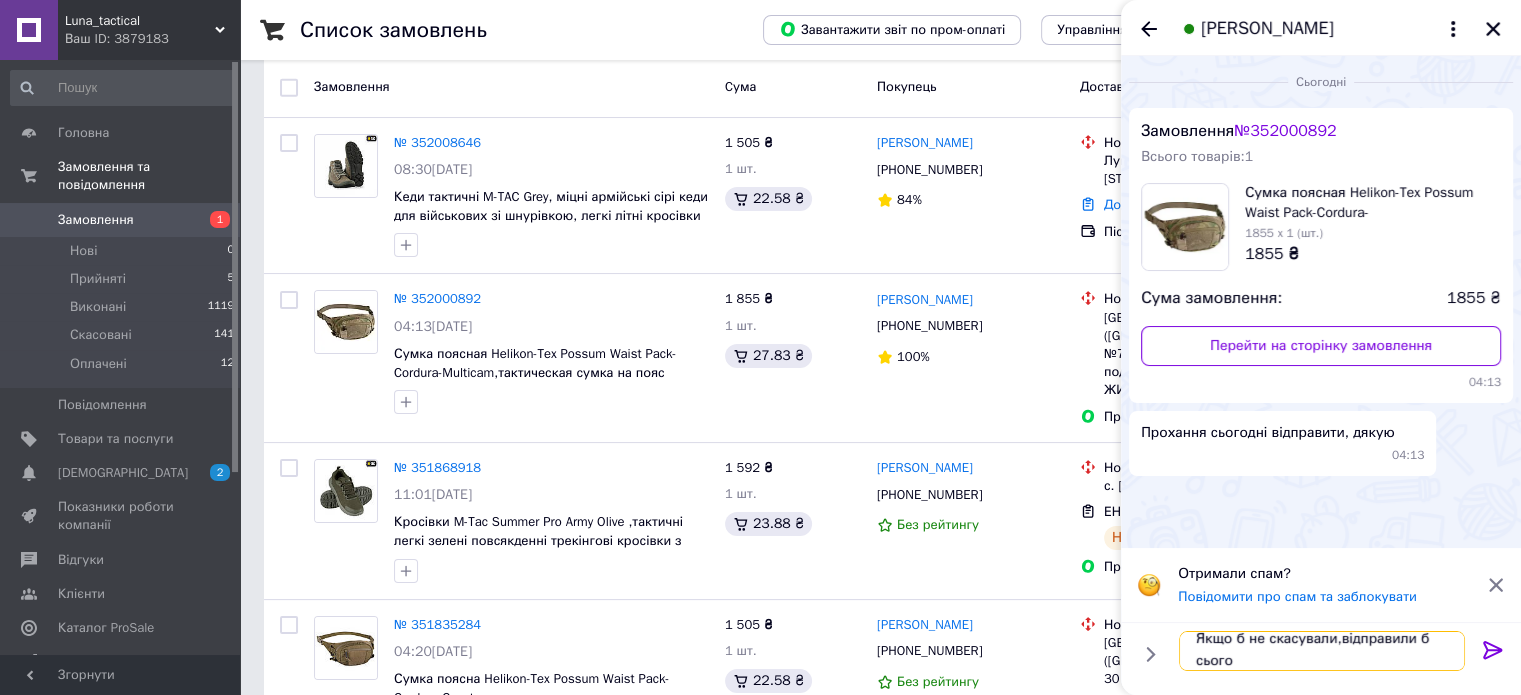 scroll, scrollTop: 1, scrollLeft: 0, axis: vertical 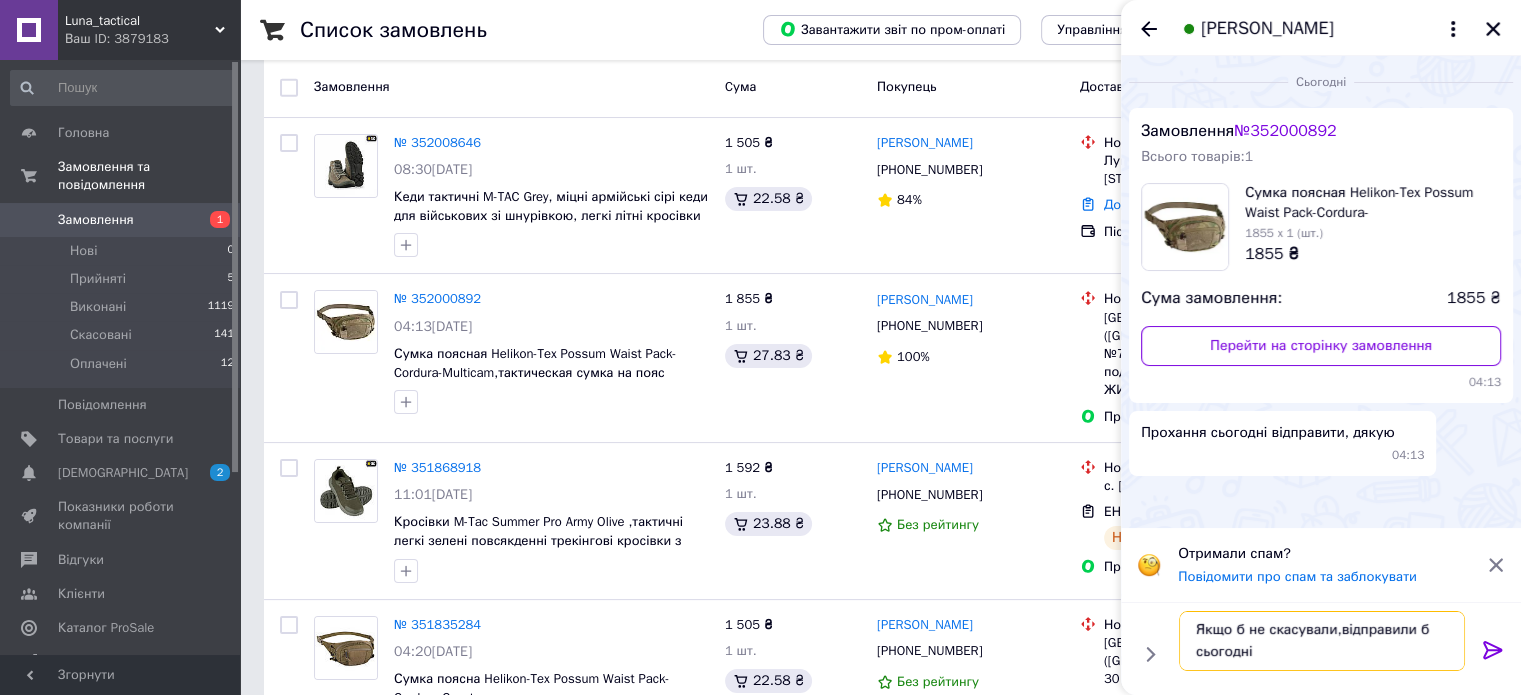 click on "Якщо б не скасували,відправили б сьогодні" at bounding box center (1322, 641) 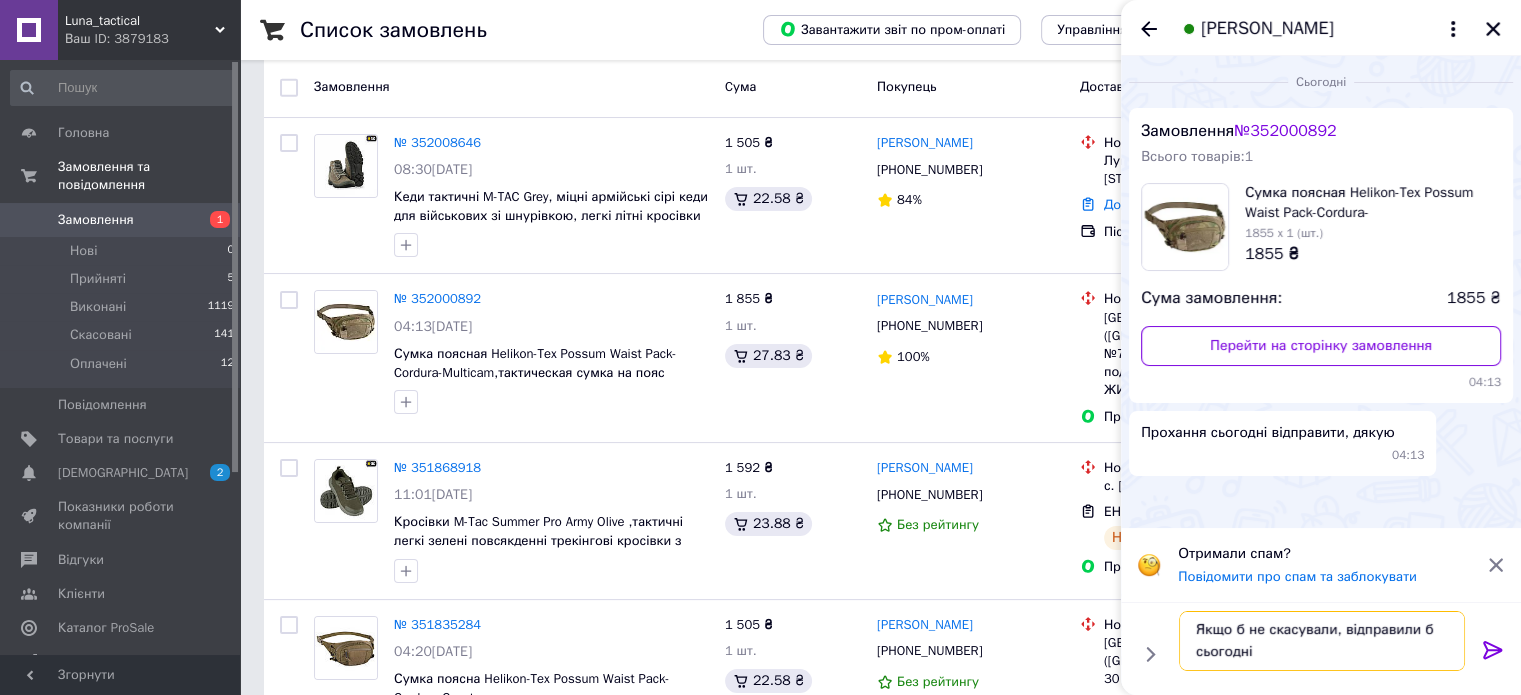 type on "Якщо б не скасували, відправили б сьогодні" 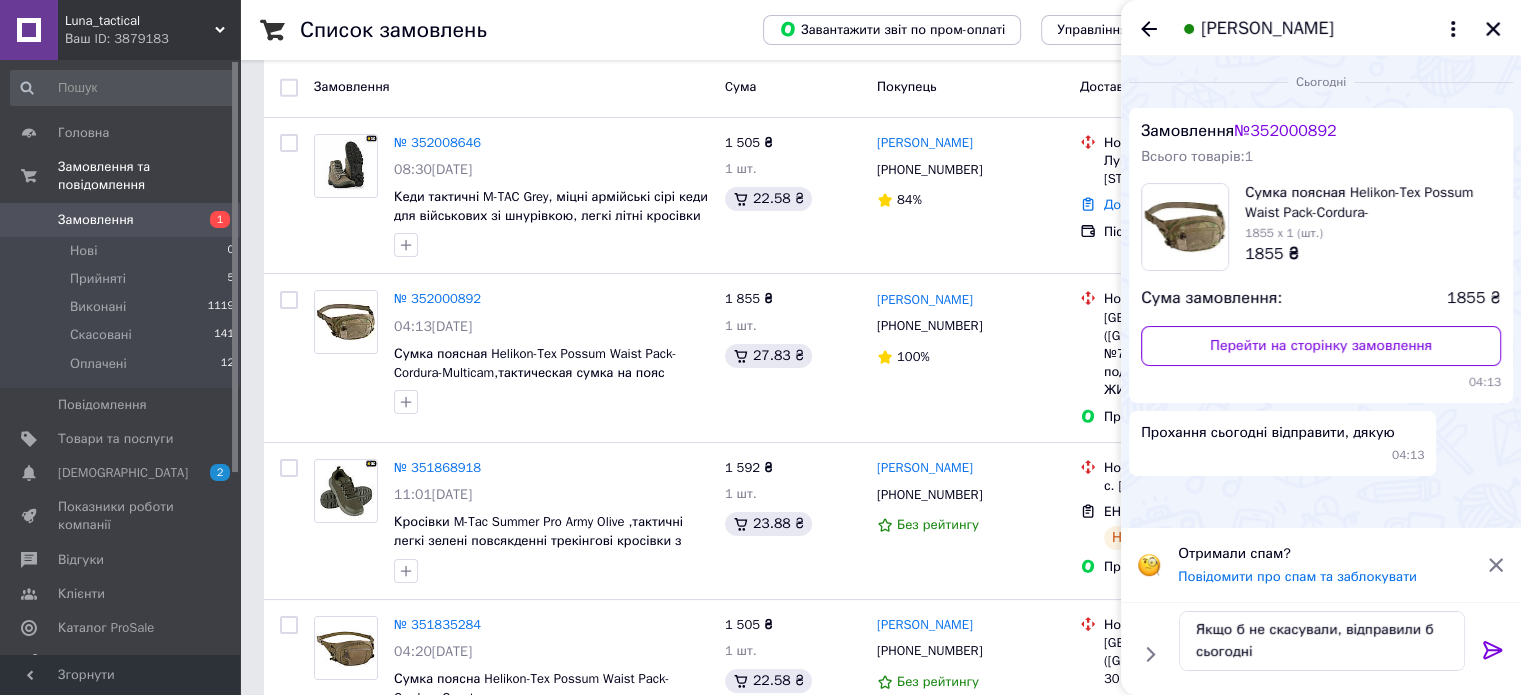 click 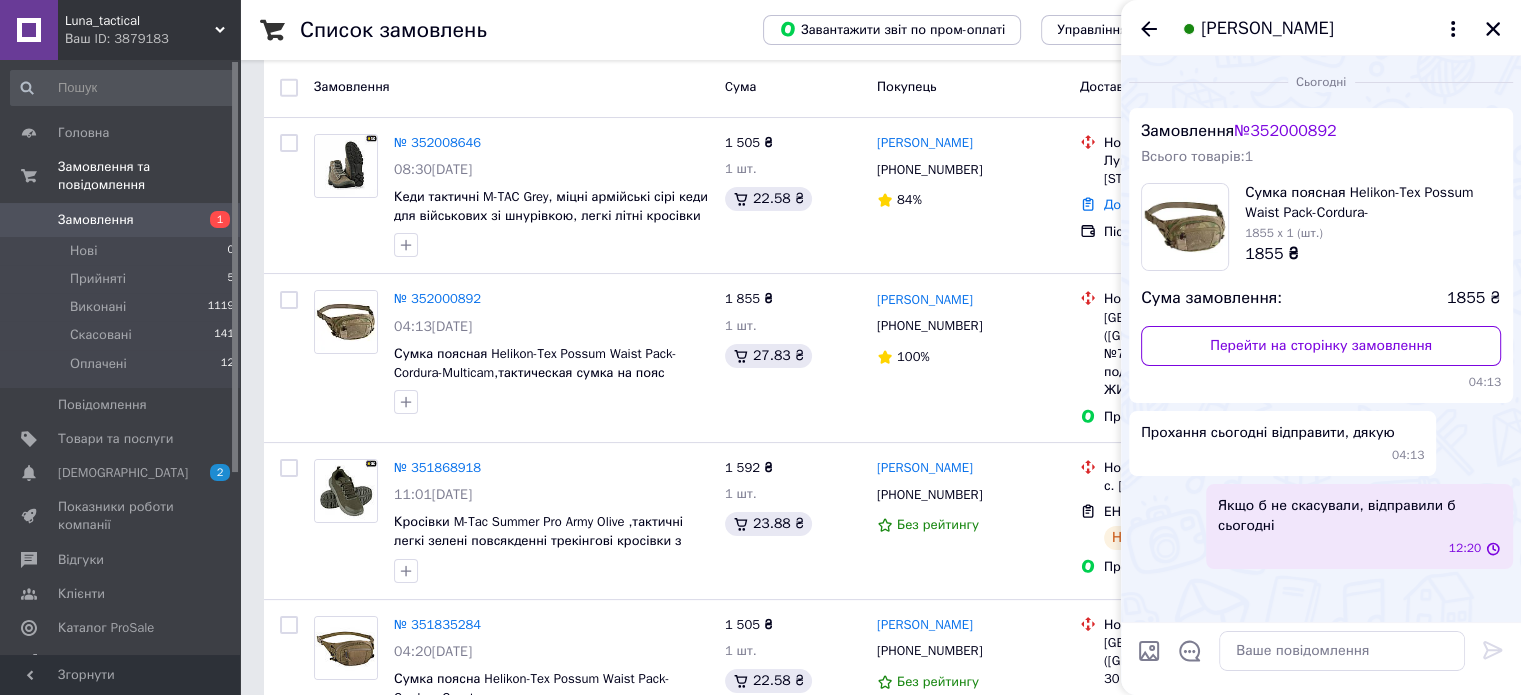 scroll, scrollTop: 0, scrollLeft: 0, axis: both 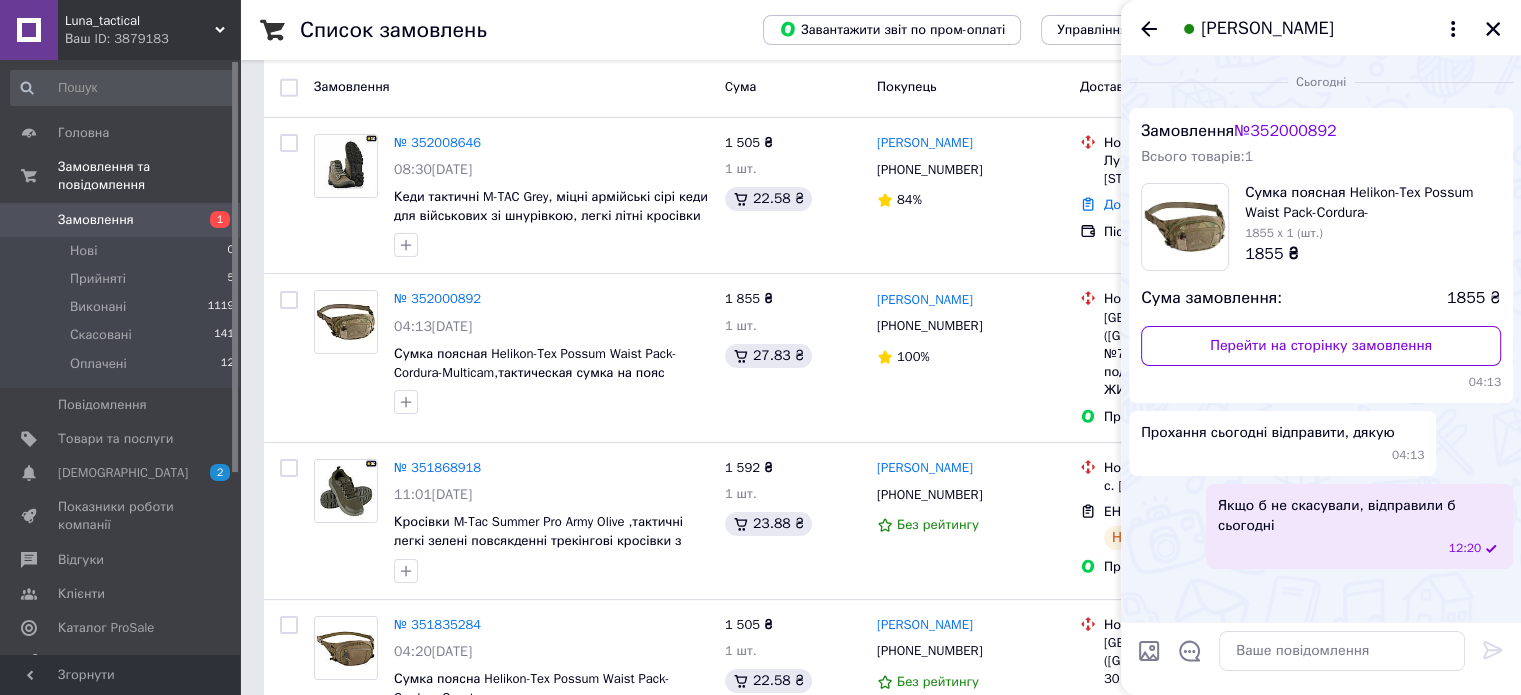 drag, startPoint x: 1504, startPoint y: 29, endPoint x: 1488, endPoint y: 29, distance: 16 